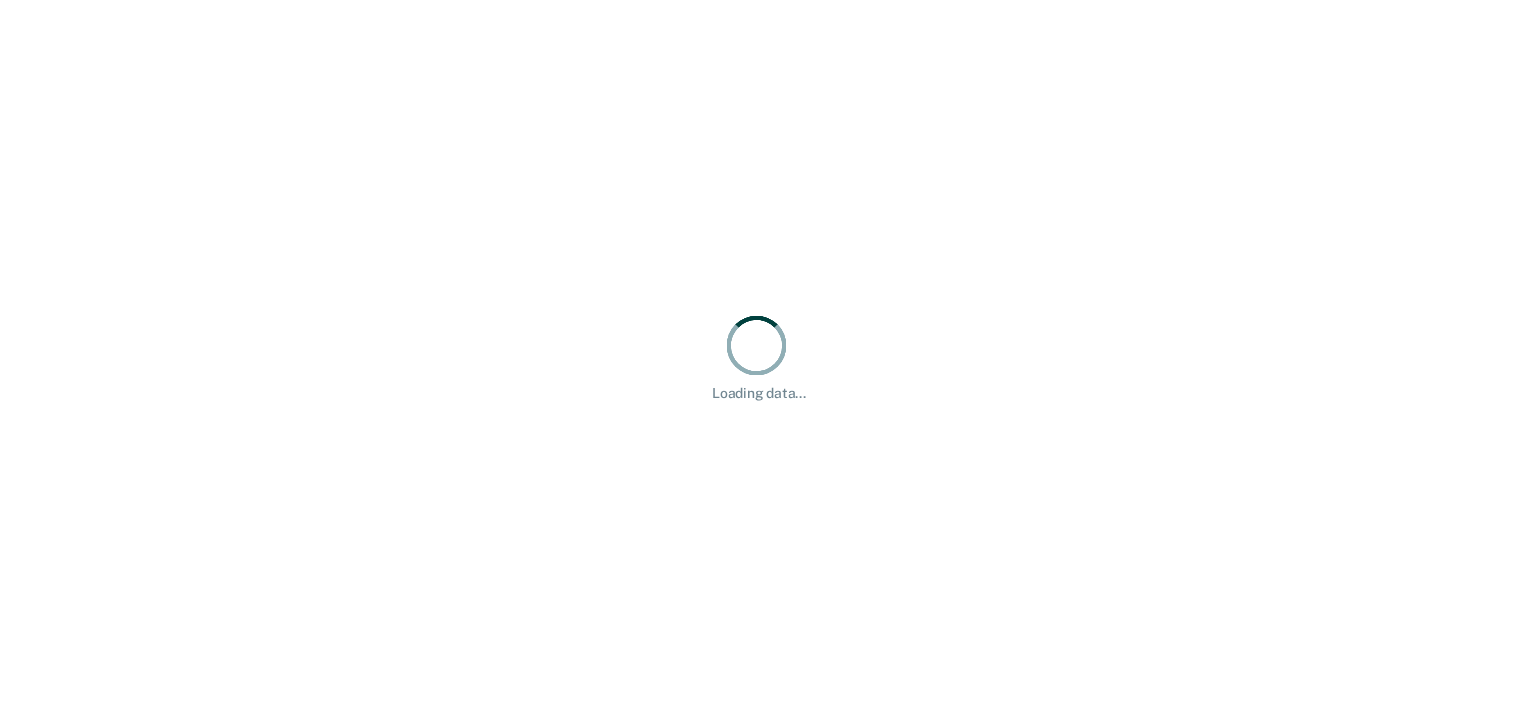 scroll, scrollTop: 0, scrollLeft: 0, axis: both 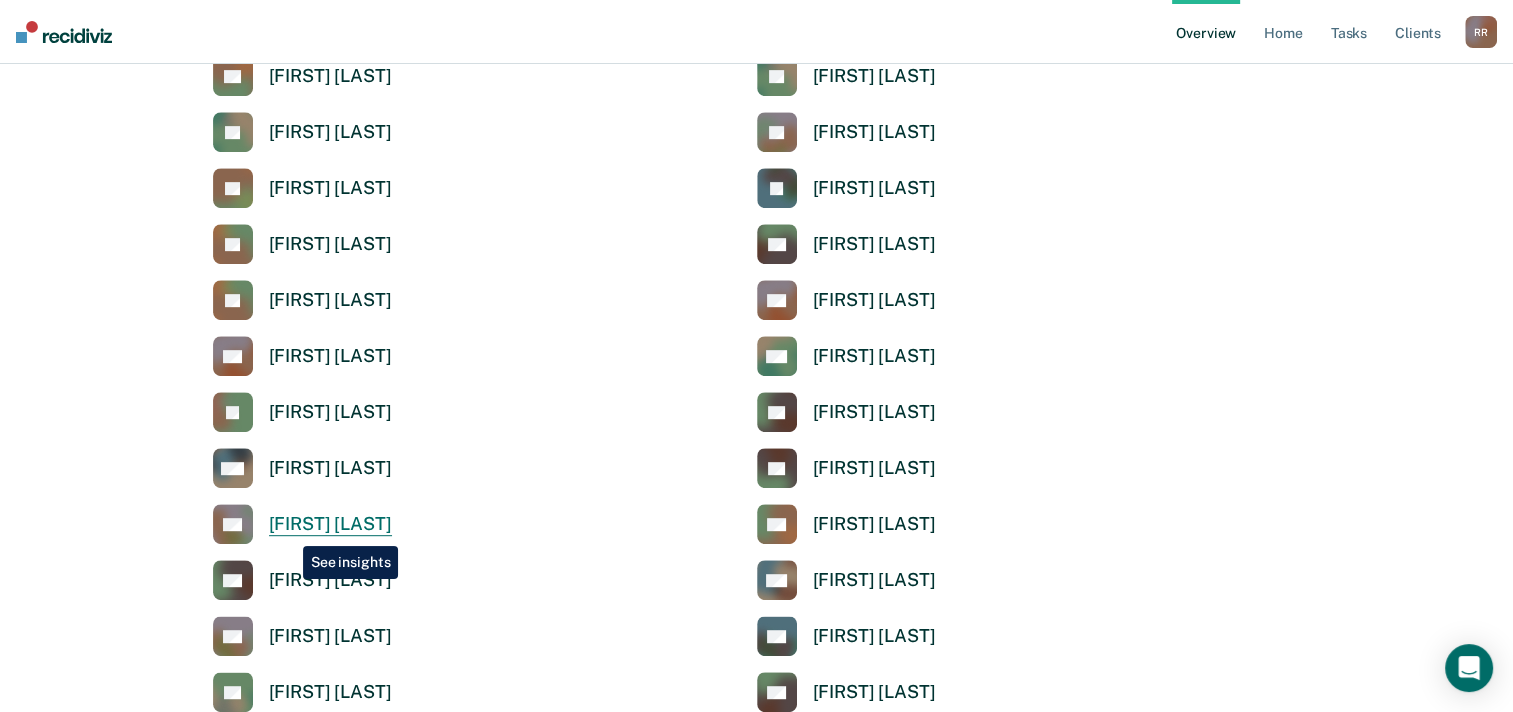 click on "[FIRST] [LAST]" at bounding box center (330, 524) 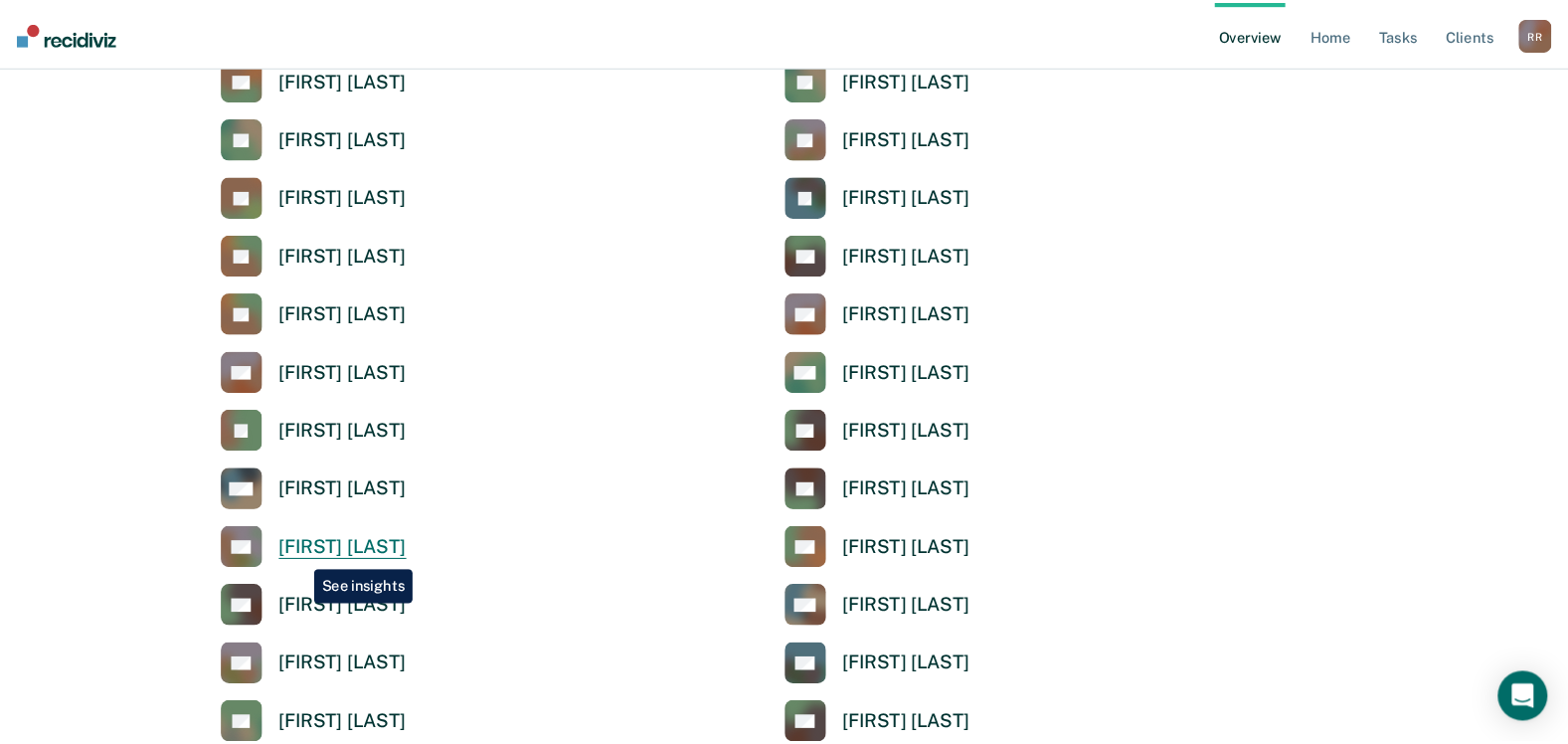 scroll, scrollTop: 0, scrollLeft: 0, axis: both 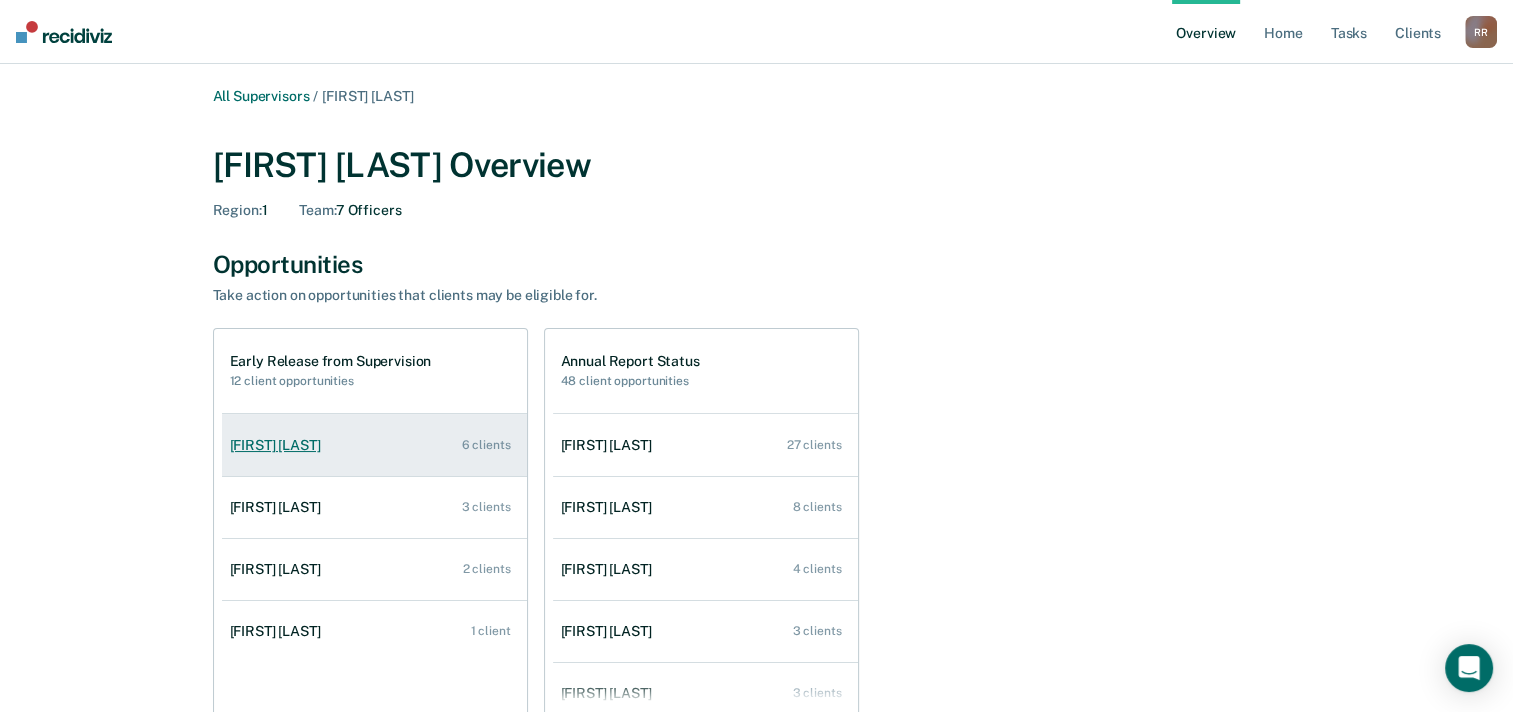 click on "[FIRST] [LAST]" at bounding box center [279, 445] 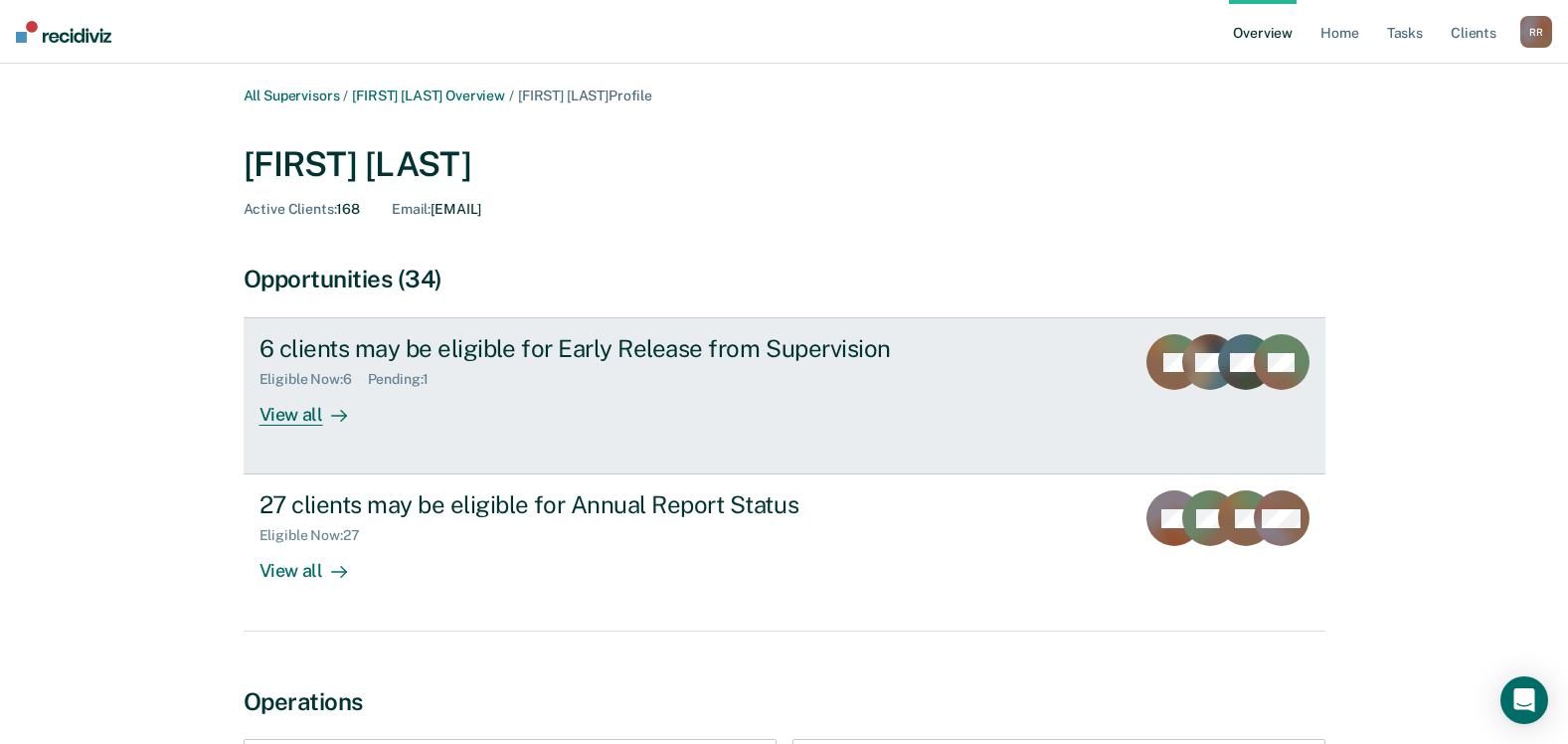click on "6 clients may be eligible for Early Release from Supervision" at bounding box center (609, 348) 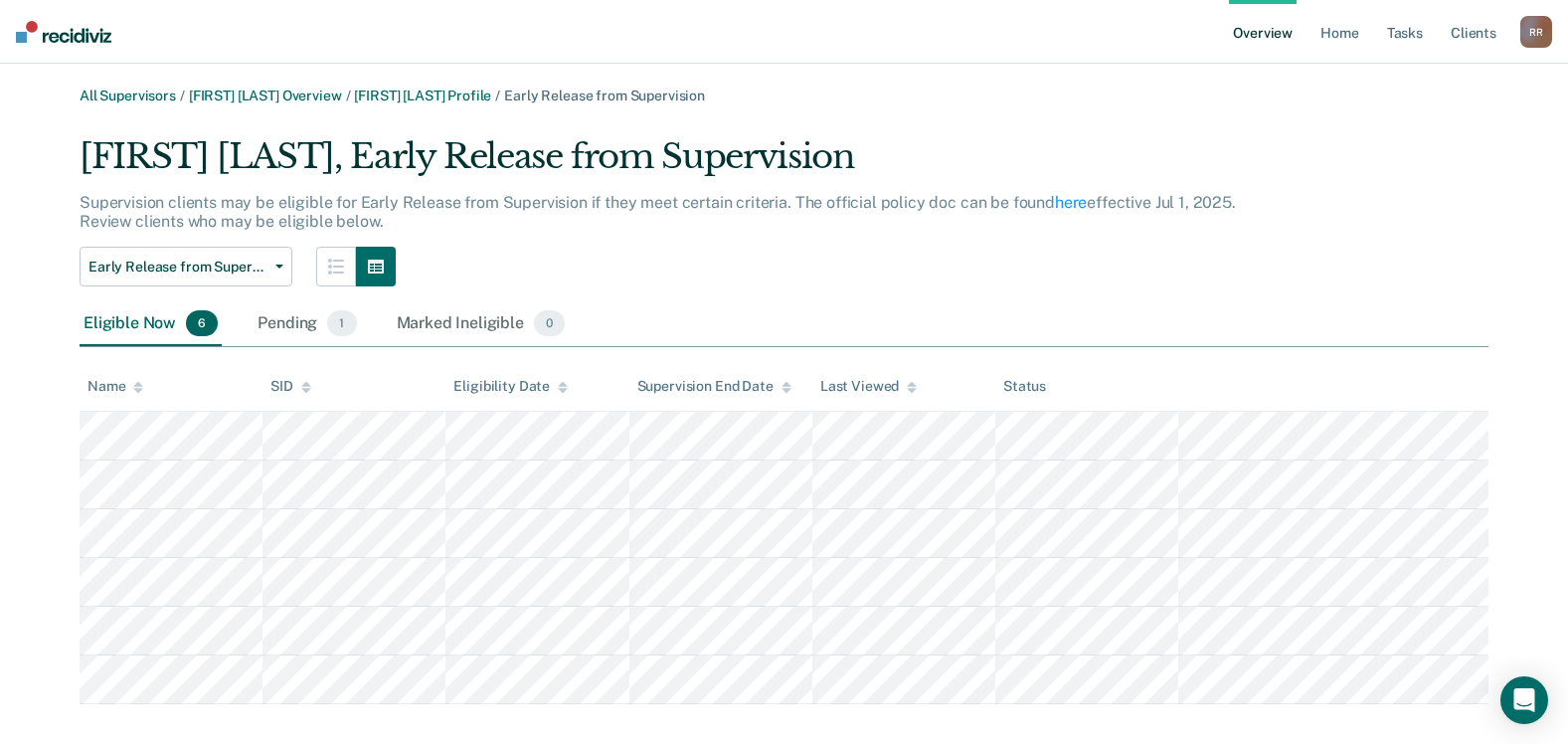 click on "Name" at bounding box center (115, 386) 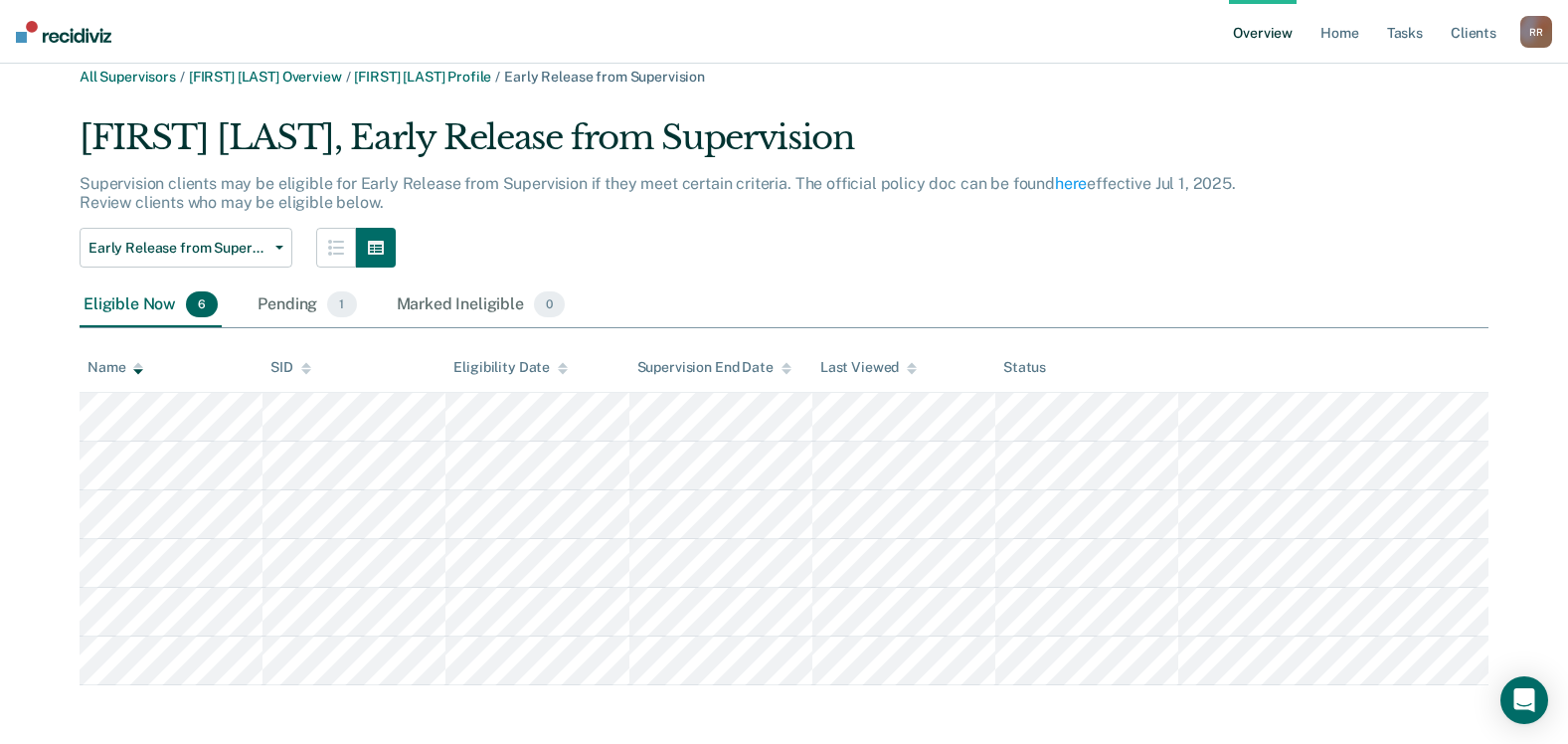 scroll, scrollTop: 24, scrollLeft: 0, axis: vertical 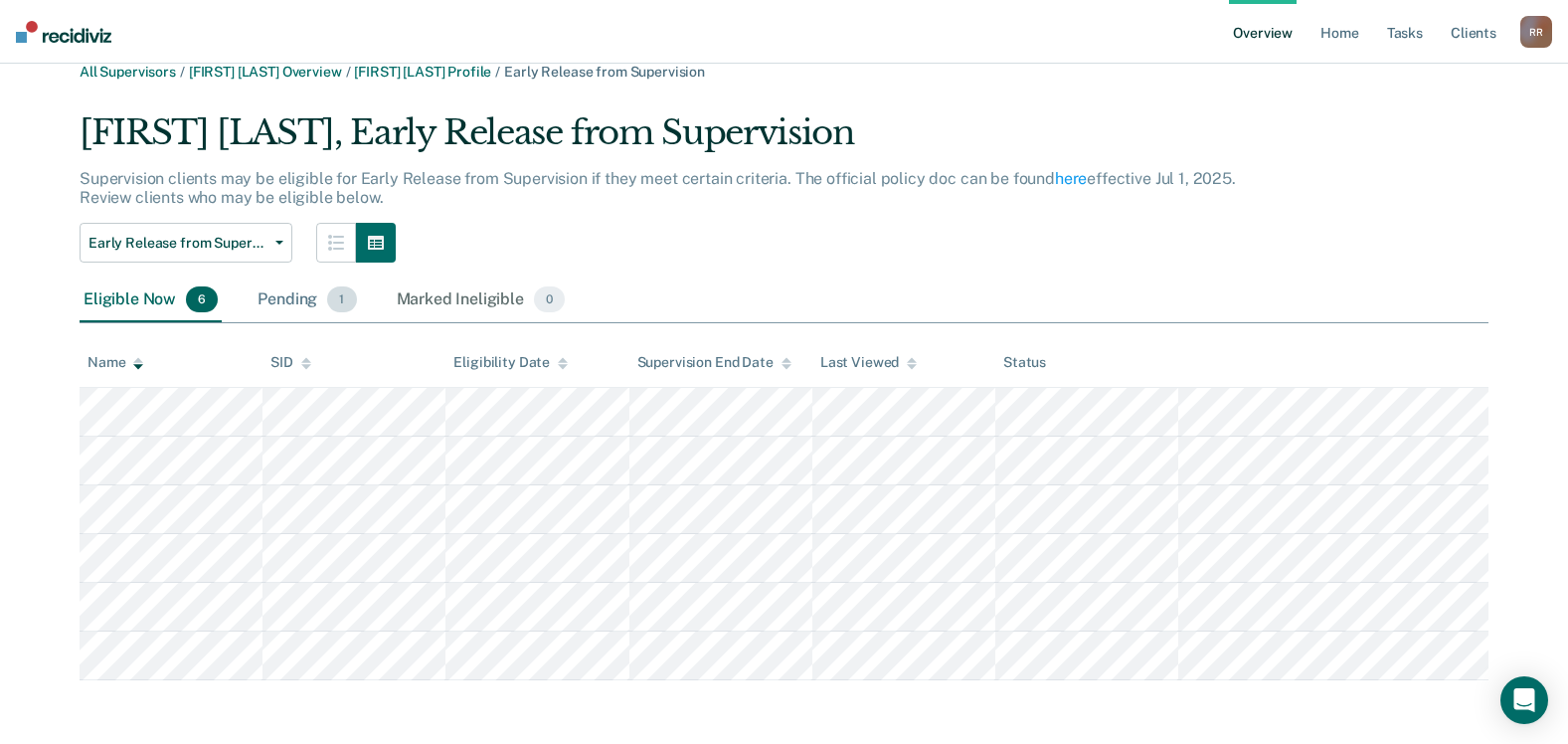 click on "Pending 1" at bounding box center [306, 300] 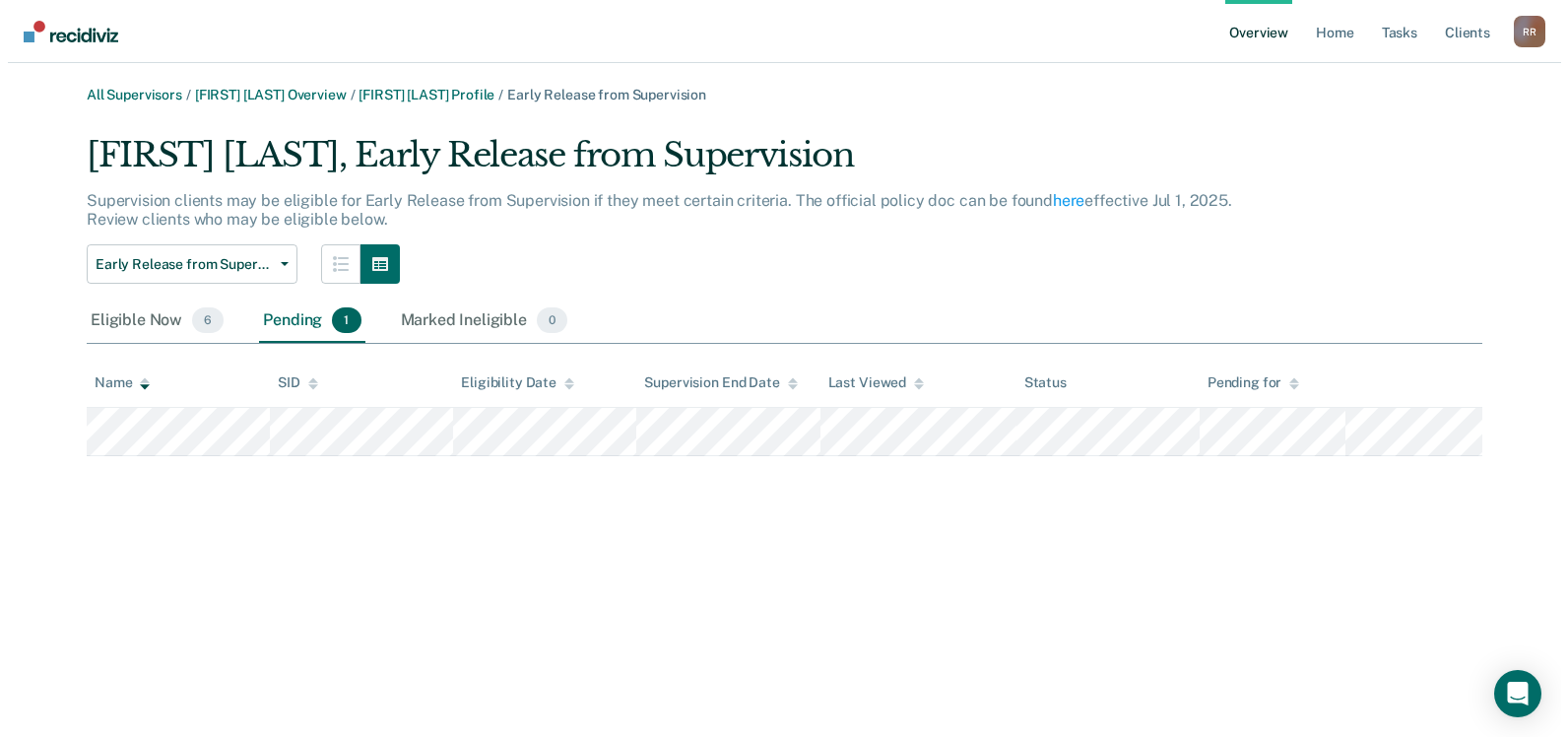 scroll, scrollTop: 0, scrollLeft: 0, axis: both 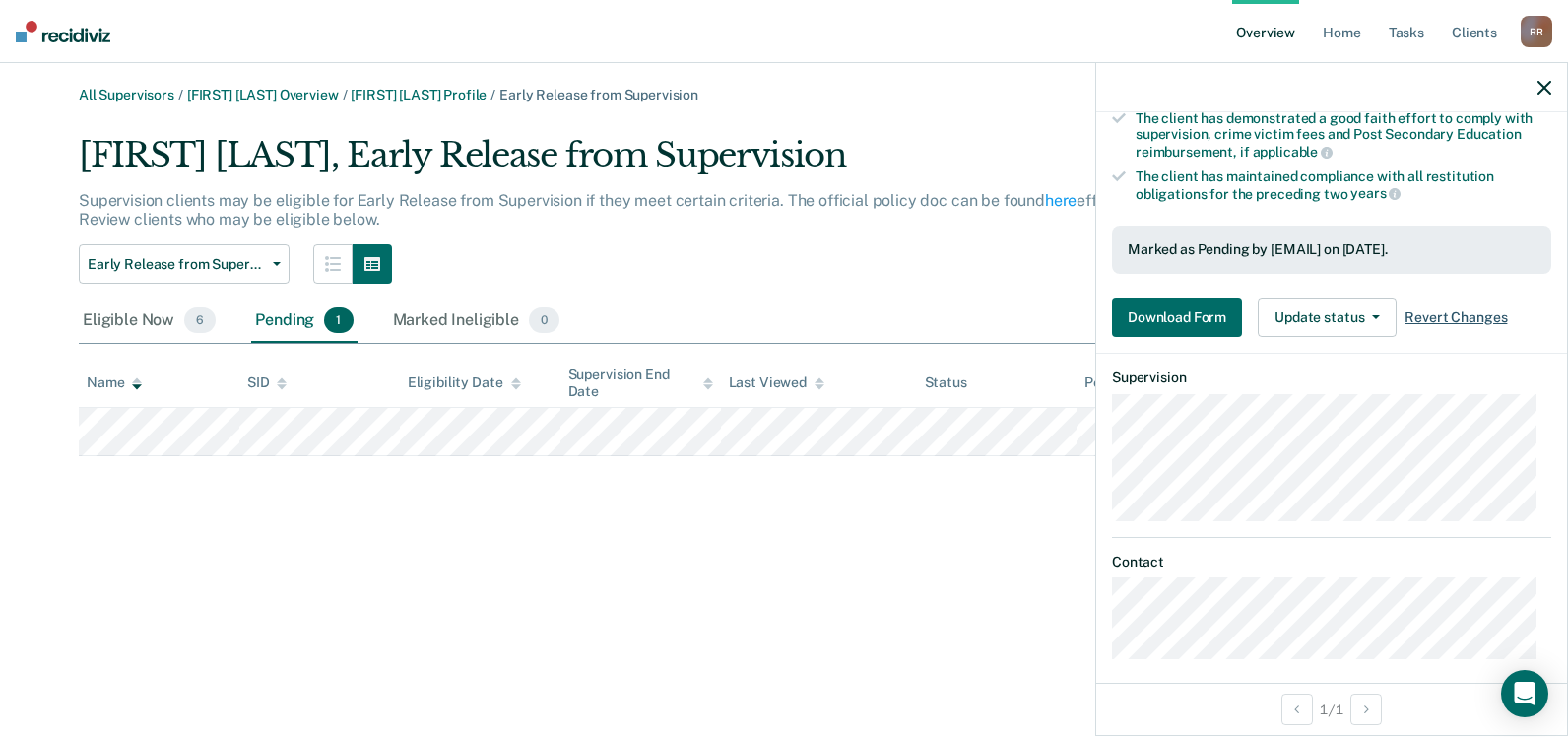 click on "Revert Changes" at bounding box center (1456, 317) 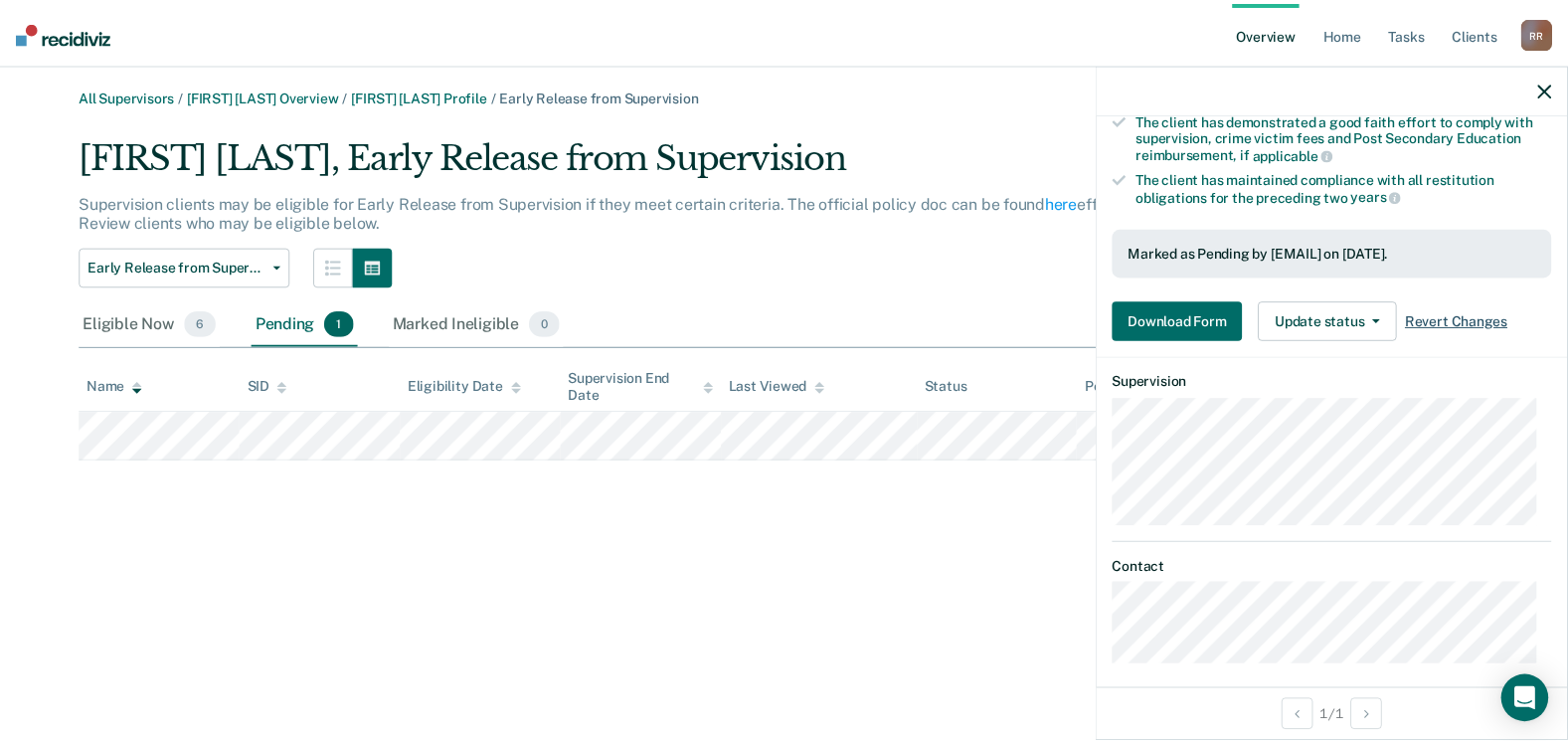 scroll, scrollTop: 332, scrollLeft: 0, axis: vertical 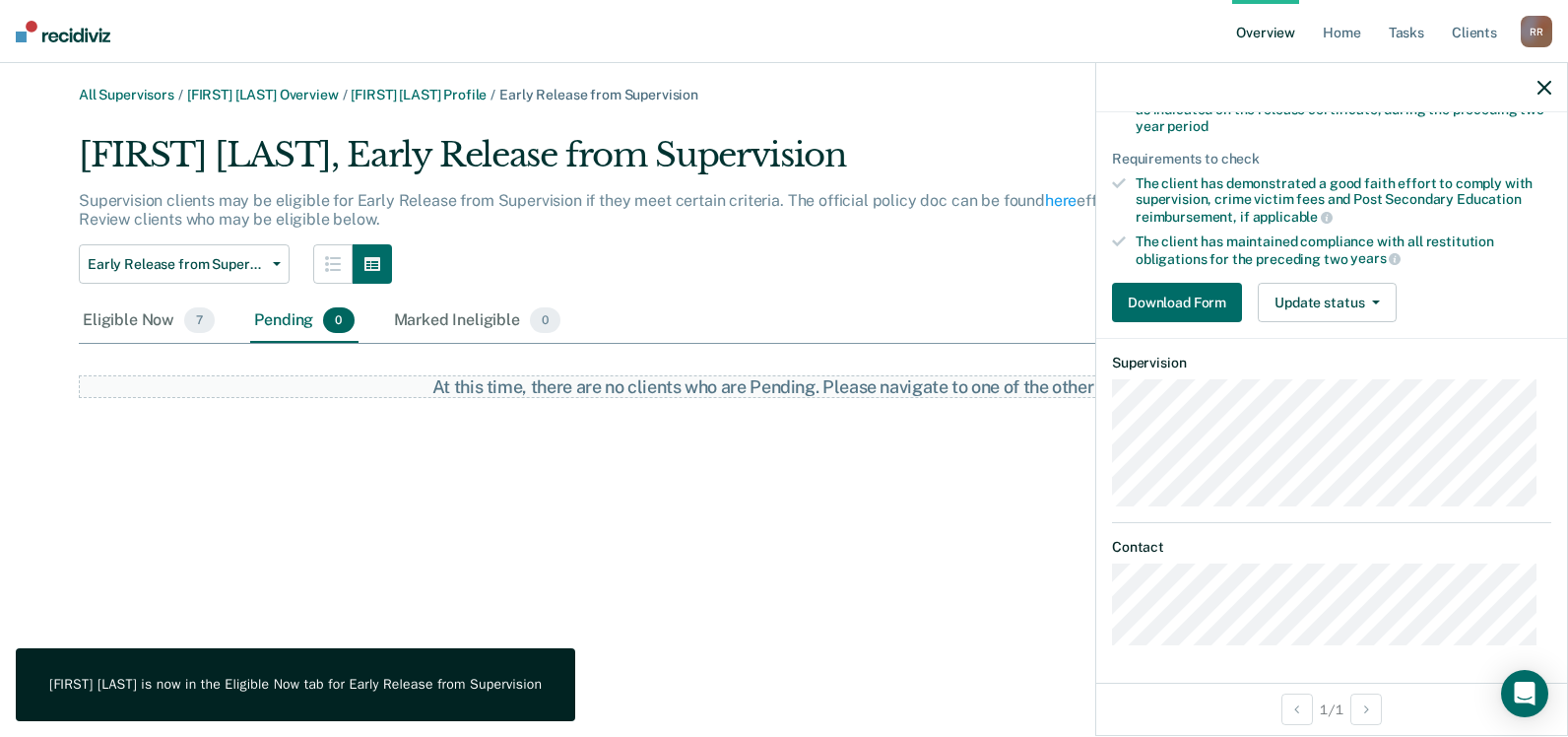 click 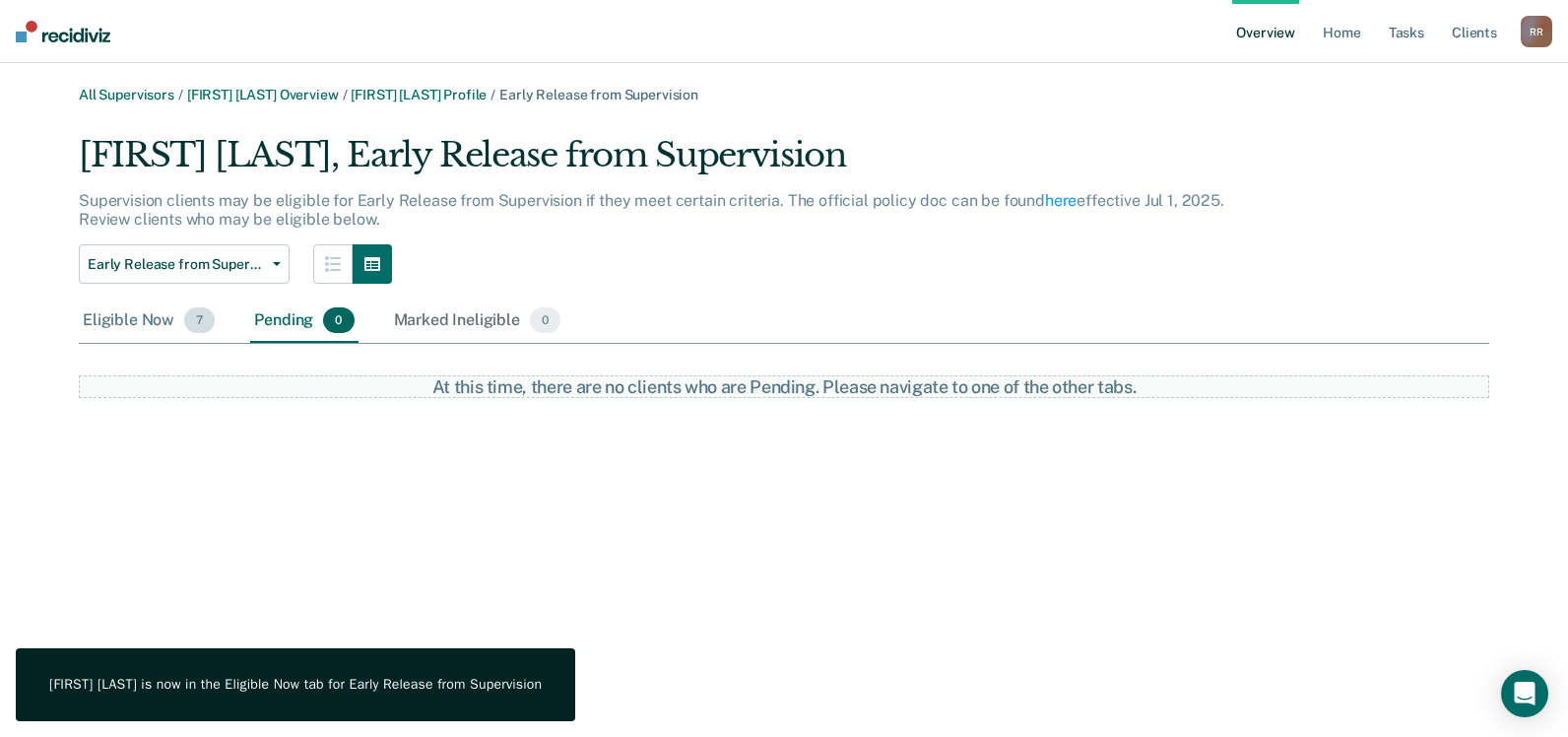 click on "Eligible Now 7" at bounding box center (149, 321) 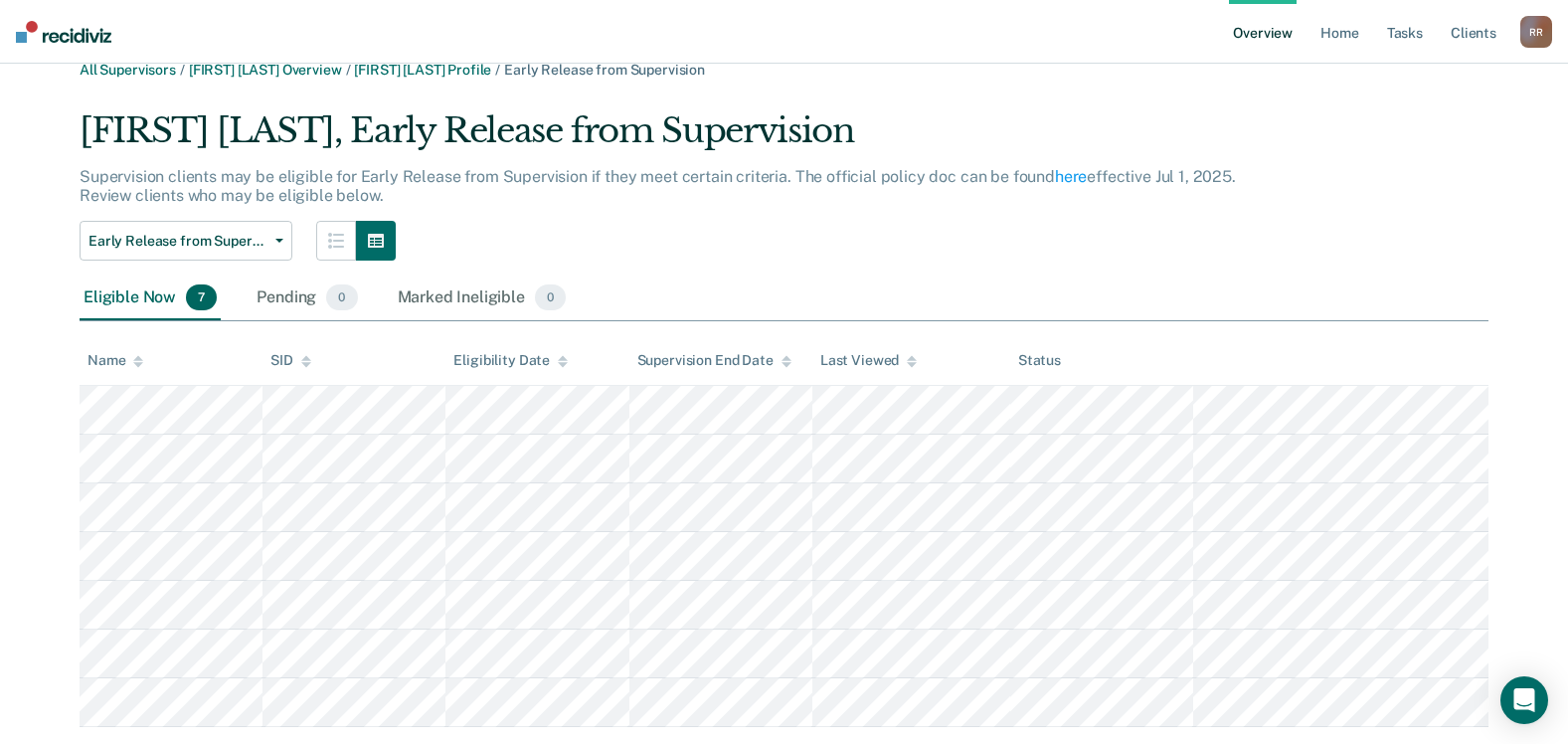 scroll, scrollTop: 0, scrollLeft: 0, axis: both 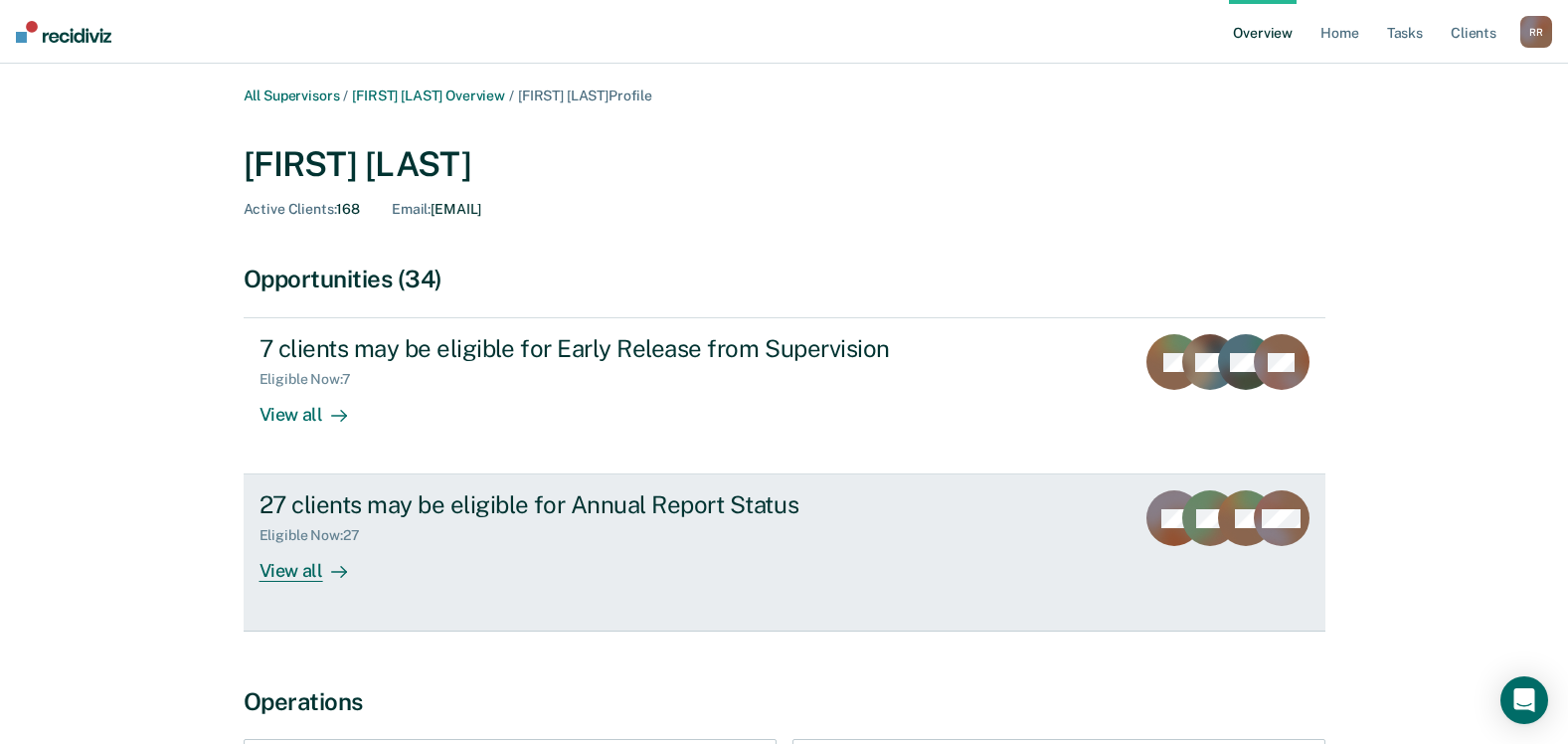 click on "27 clients may be eligible for Annual Report Status" at bounding box center [609, 504] 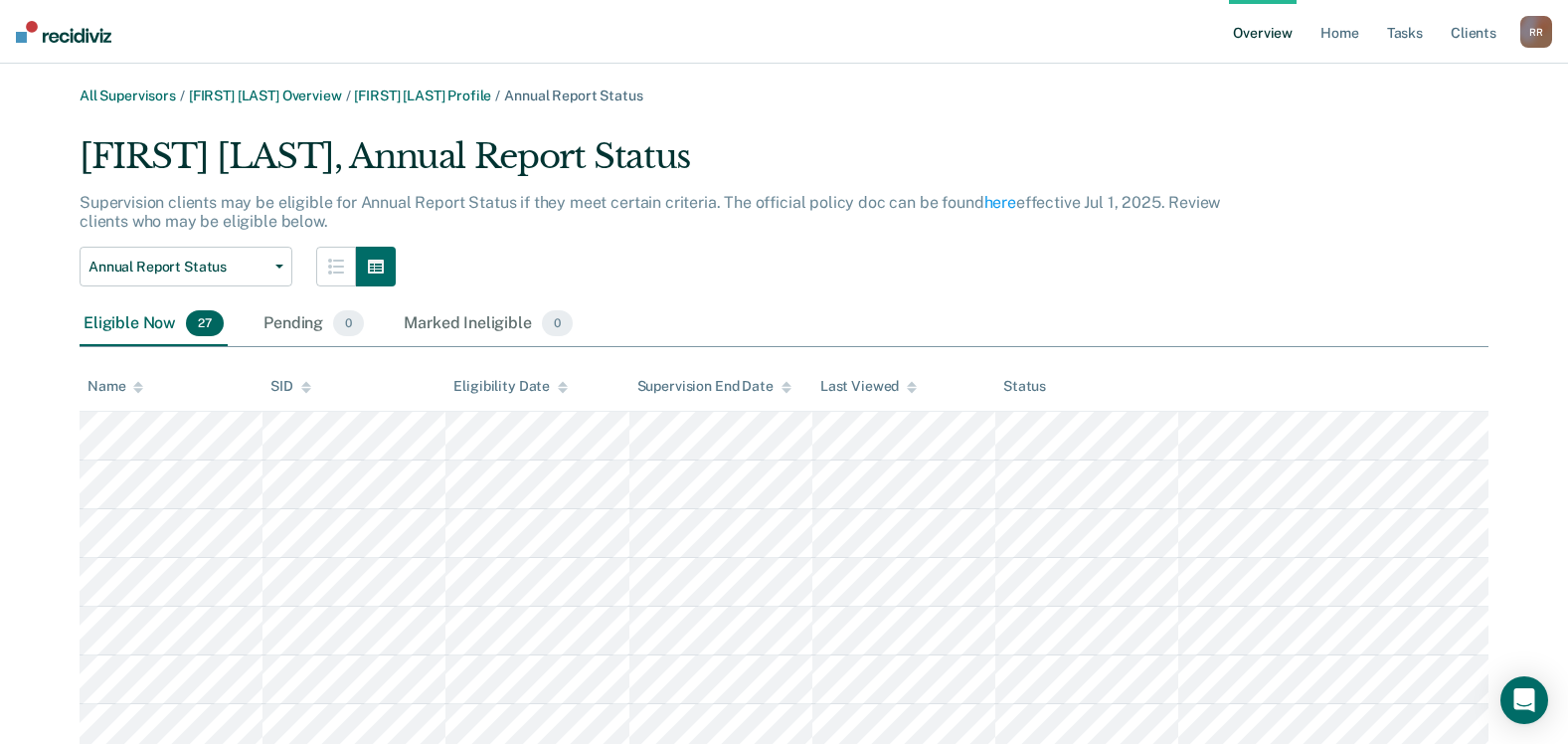 click on "Name" at bounding box center (171, 387) 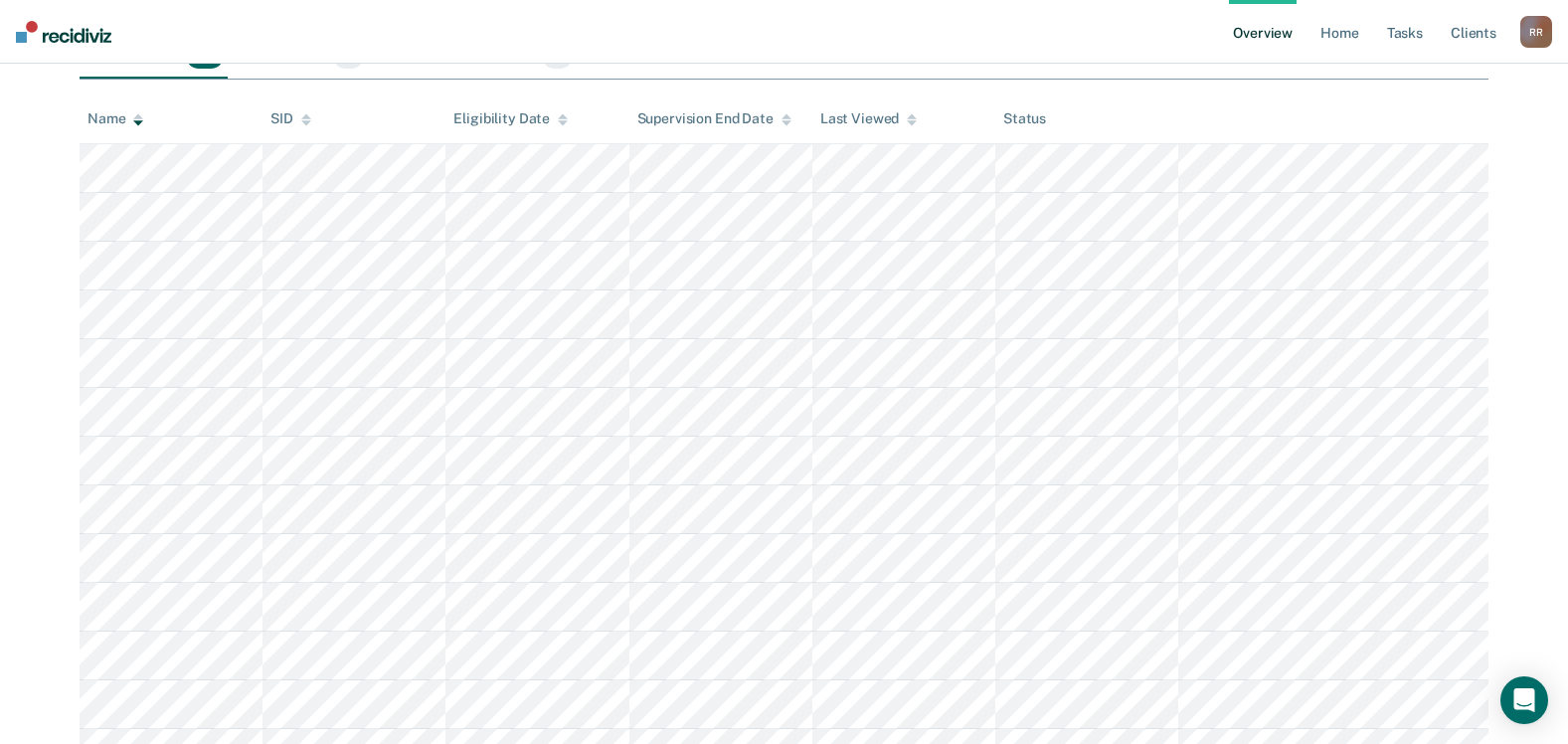 scroll, scrollTop: 398, scrollLeft: 0, axis: vertical 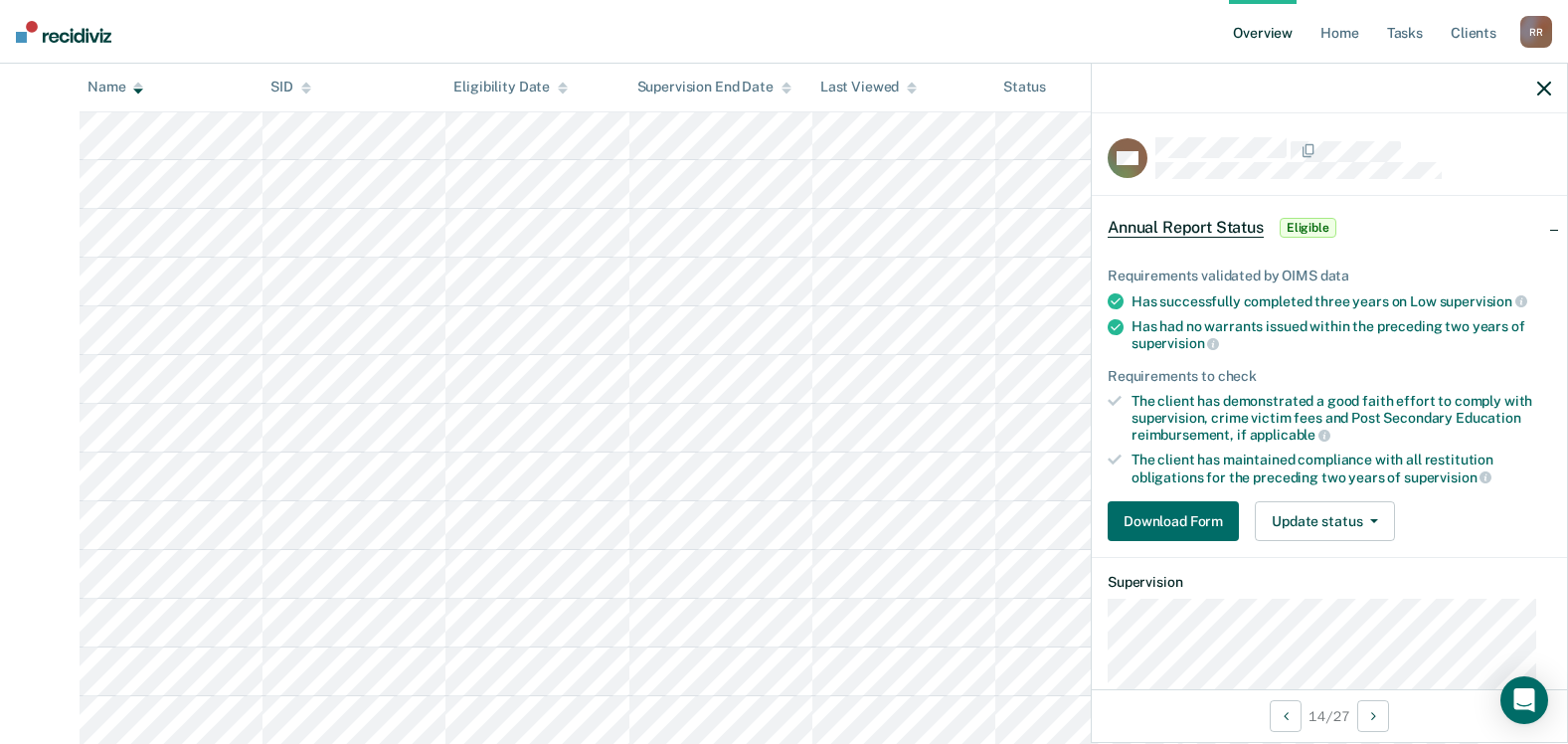 click at bounding box center (1329, 89) 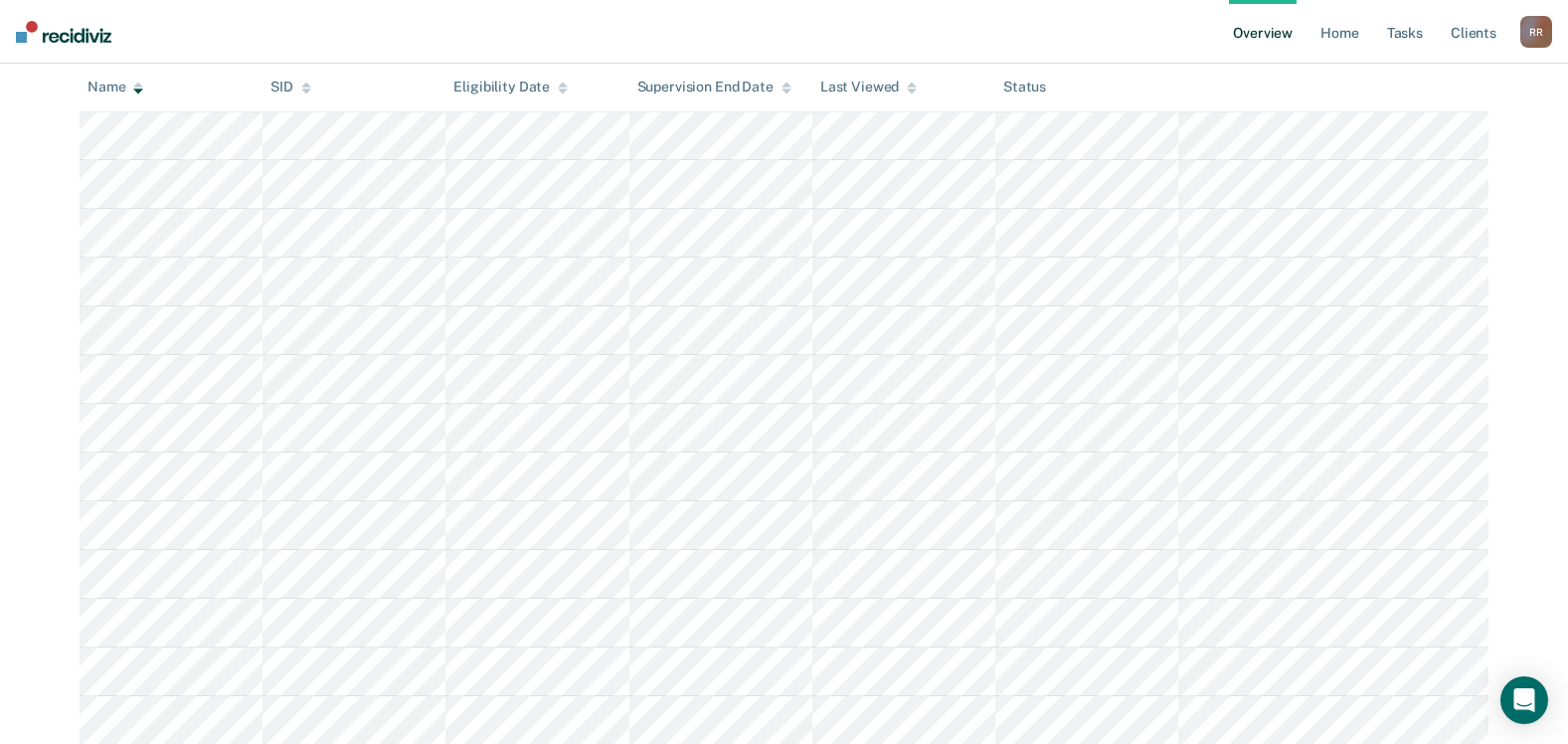 scroll, scrollTop: 0, scrollLeft: 0, axis: both 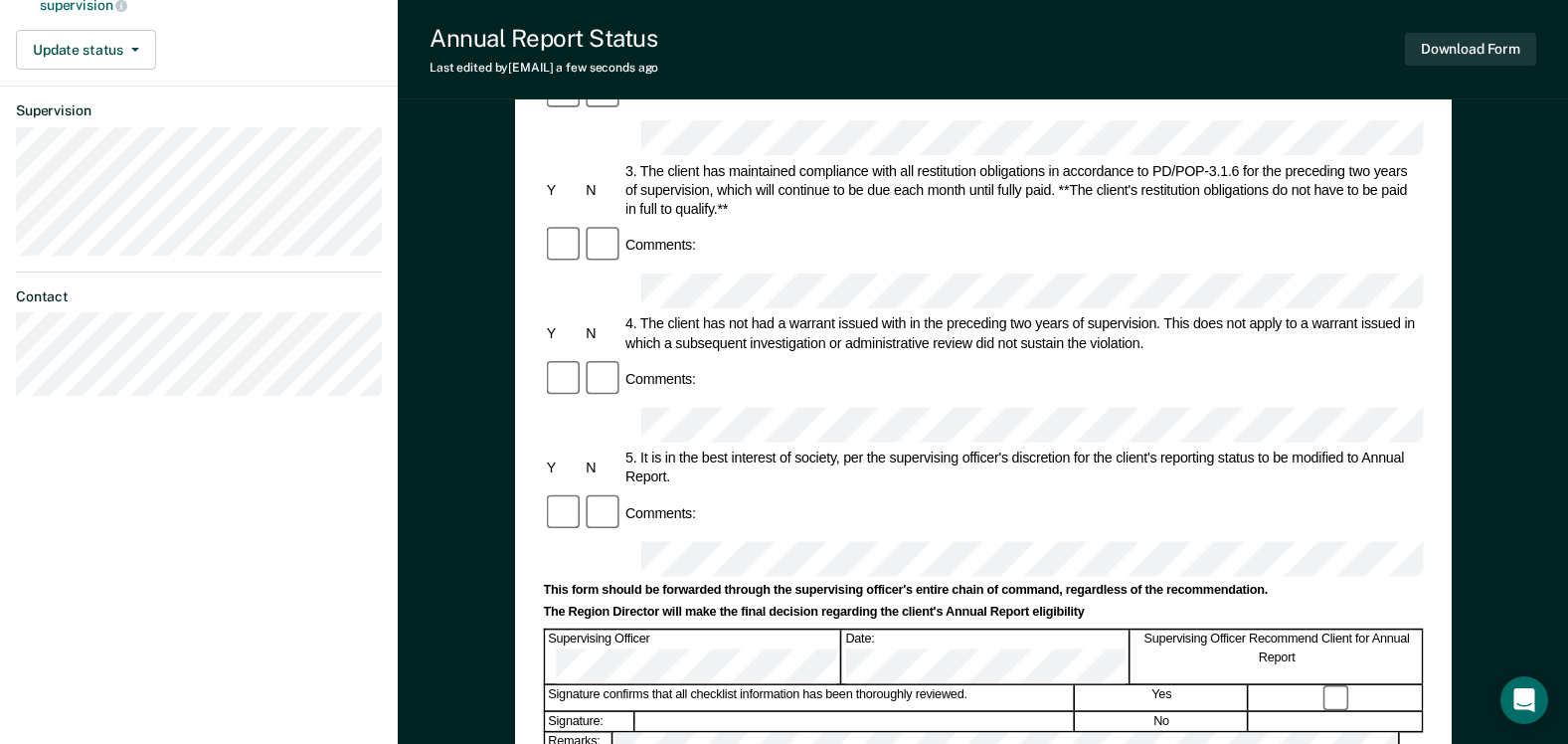 click at bounding box center (1336, 721) 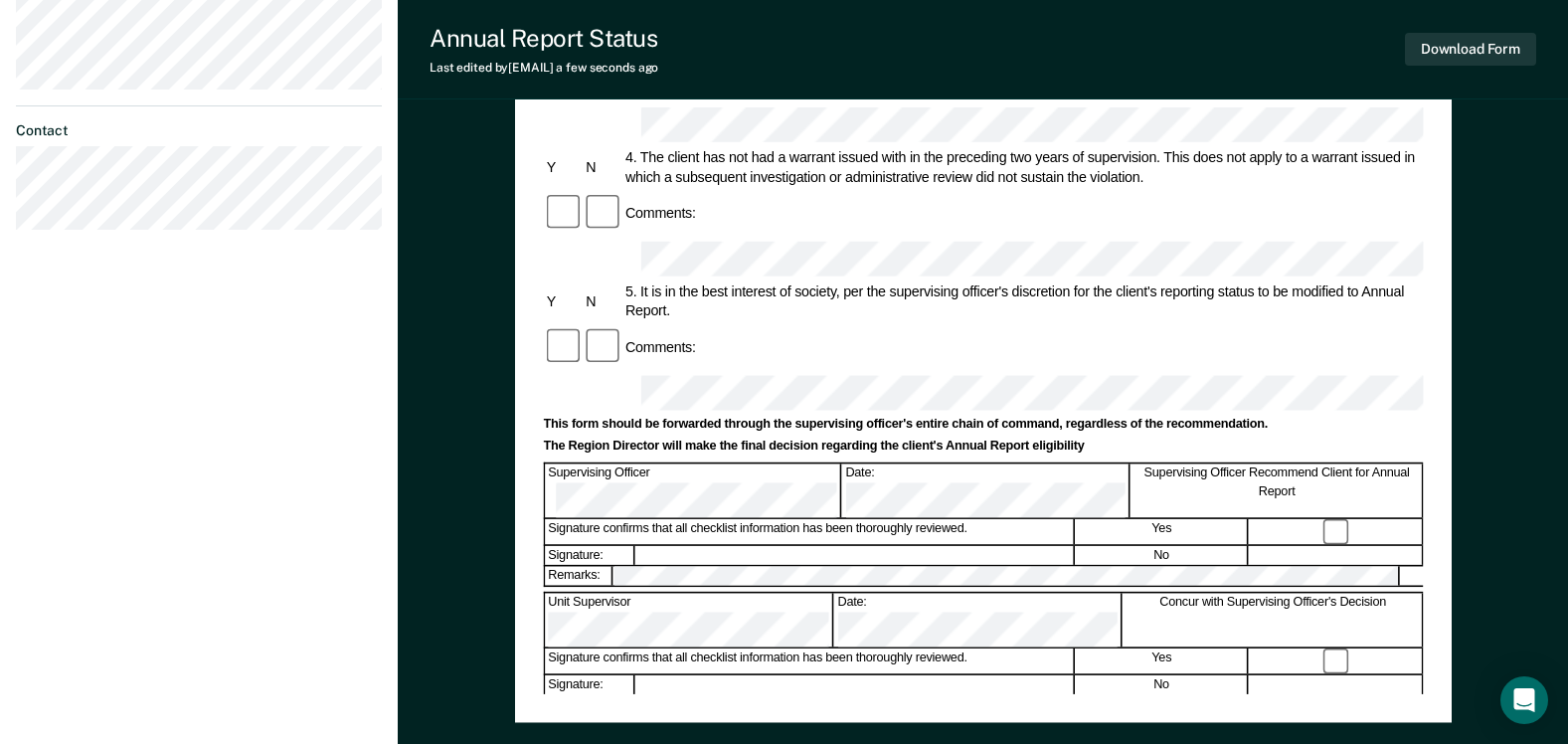 scroll, scrollTop: 696, scrollLeft: 0, axis: vertical 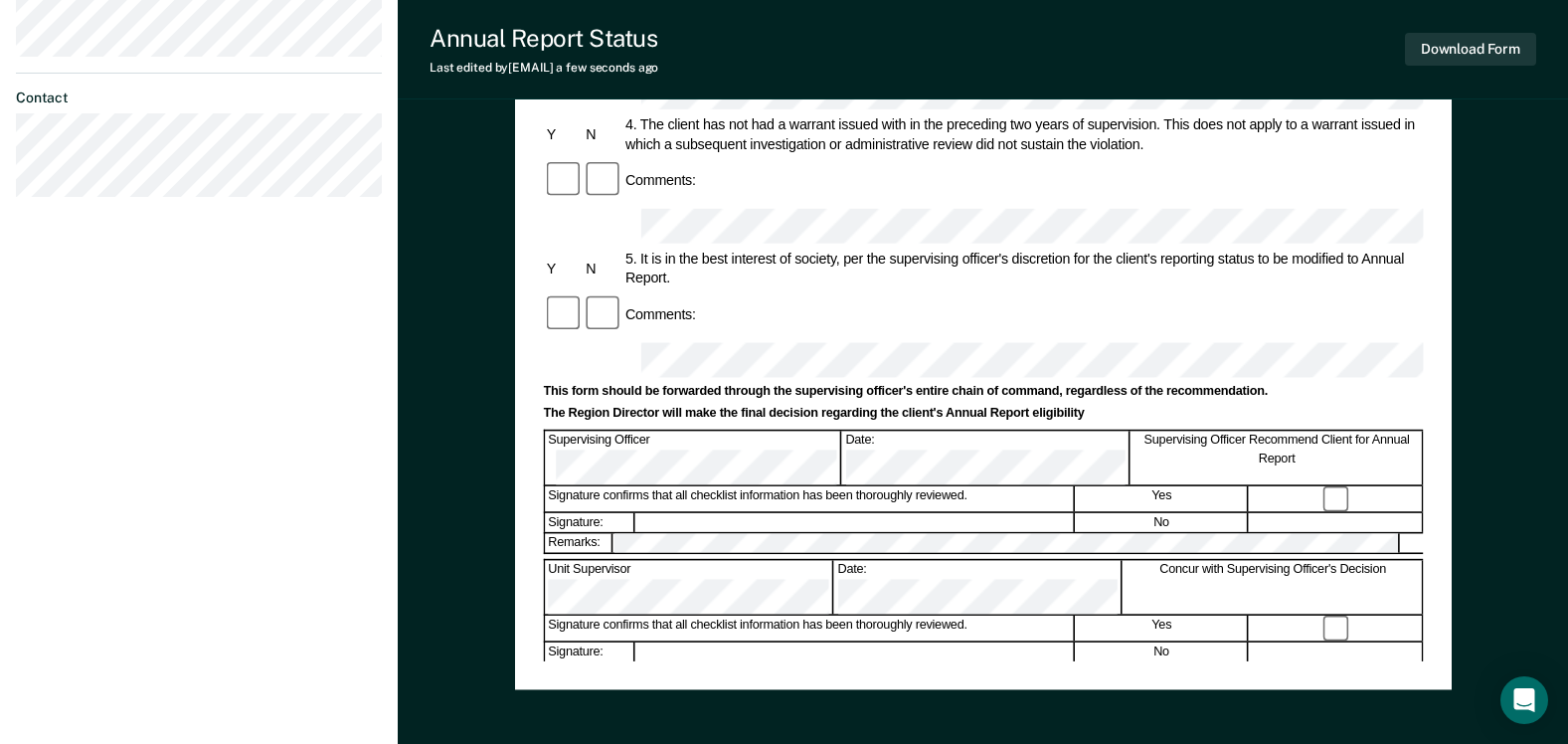 click on "Parole Supervisor:" at bounding box center (700, 699) 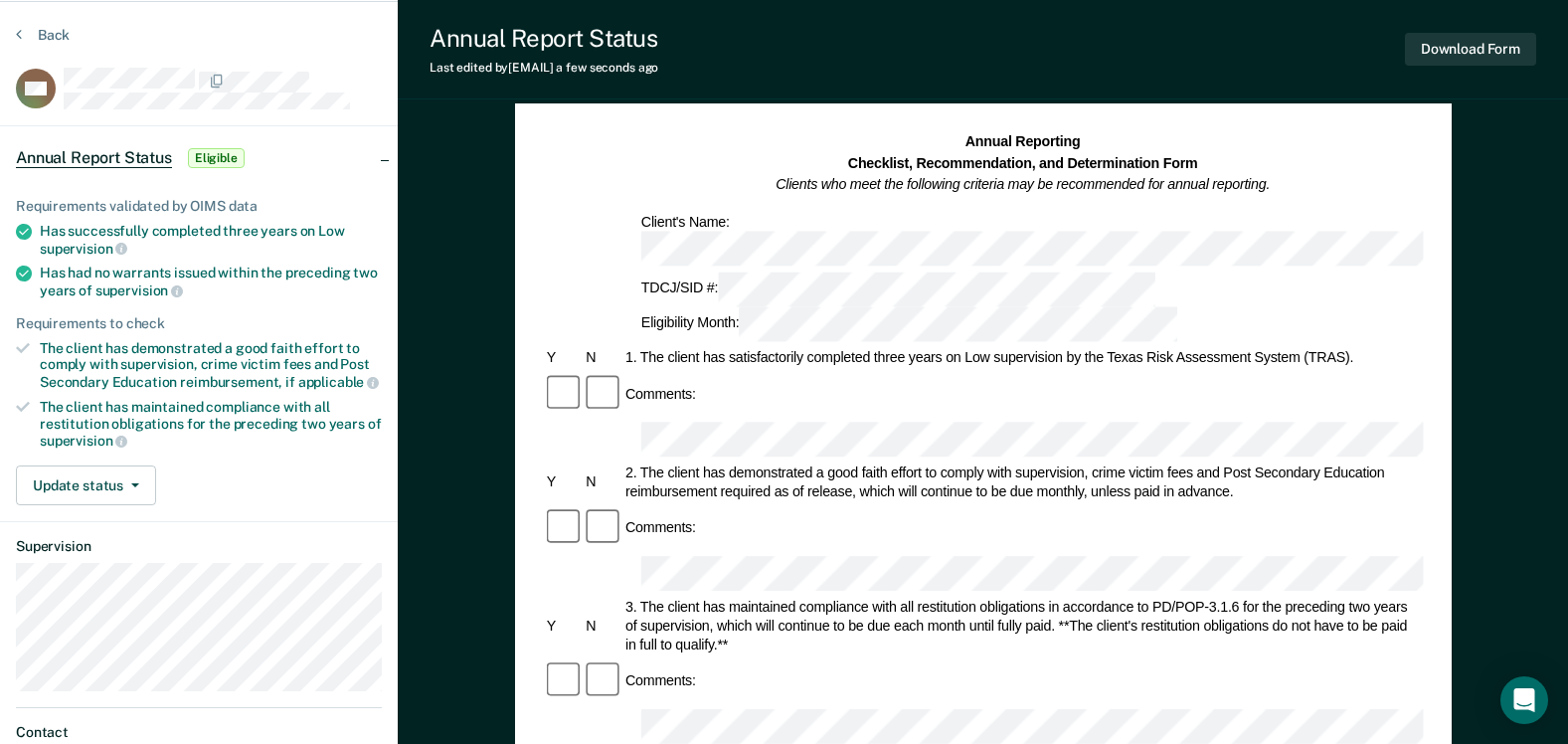 scroll, scrollTop: 0, scrollLeft: 0, axis: both 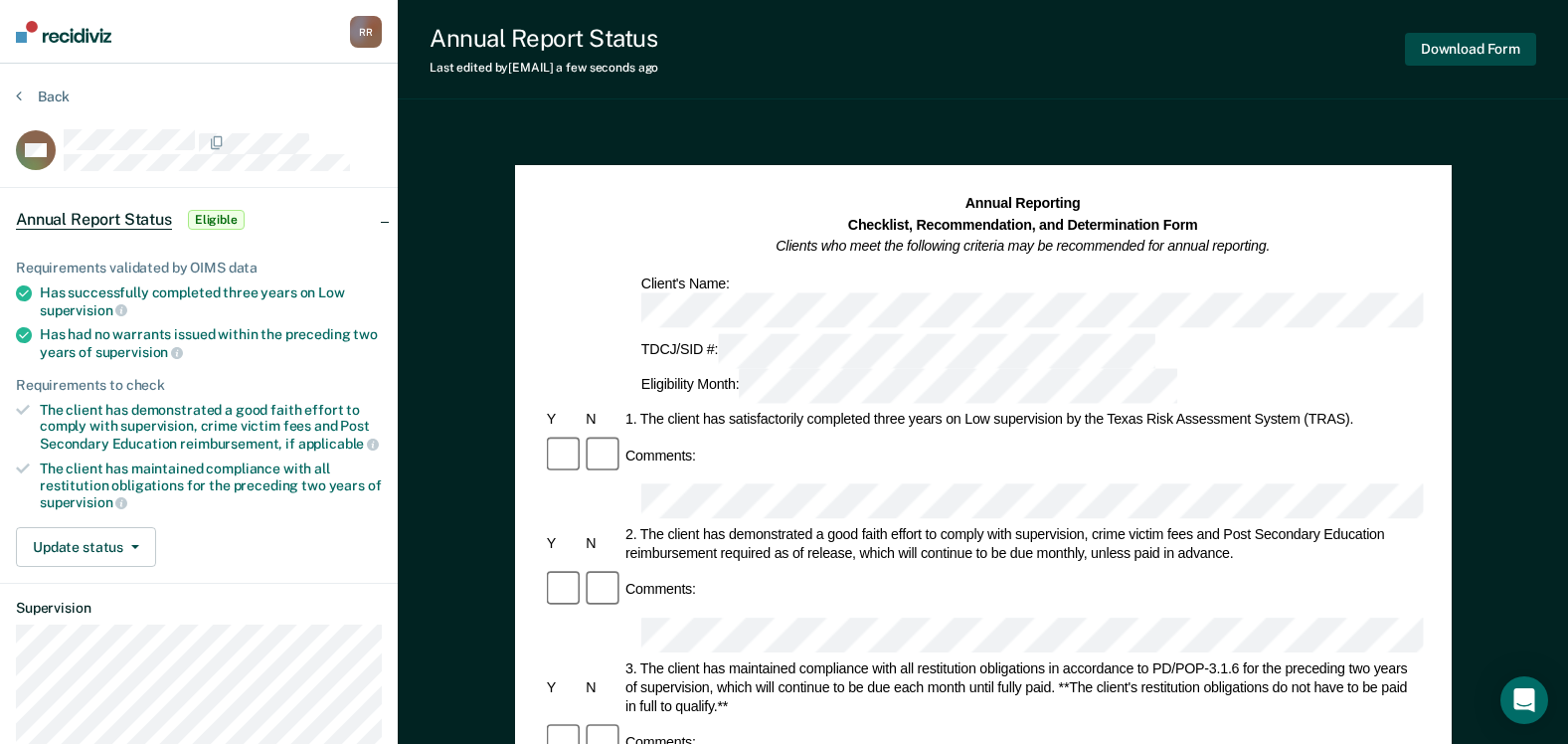 click on "Download Form" at bounding box center [1471, 49] 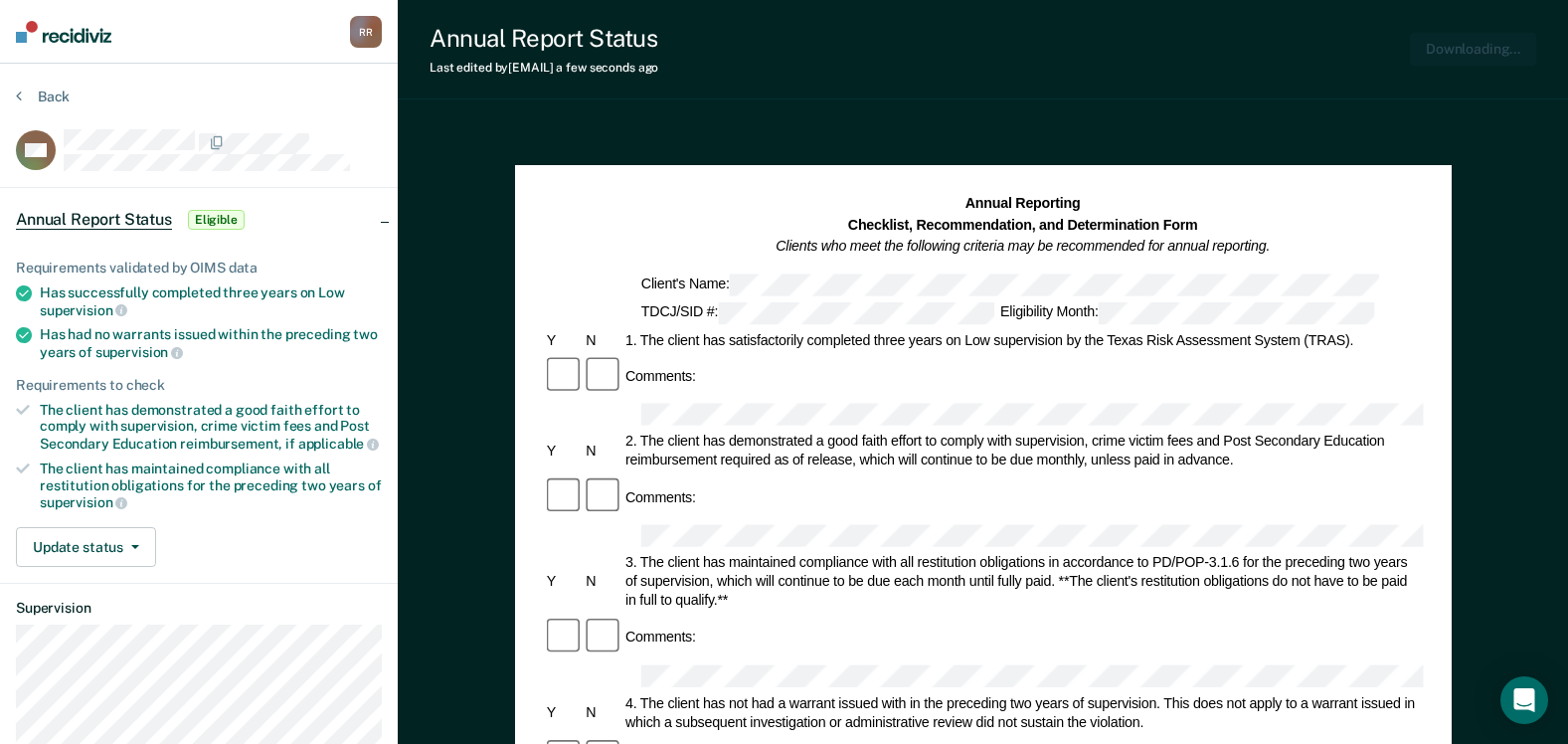 scroll, scrollTop: 0, scrollLeft: 0, axis: both 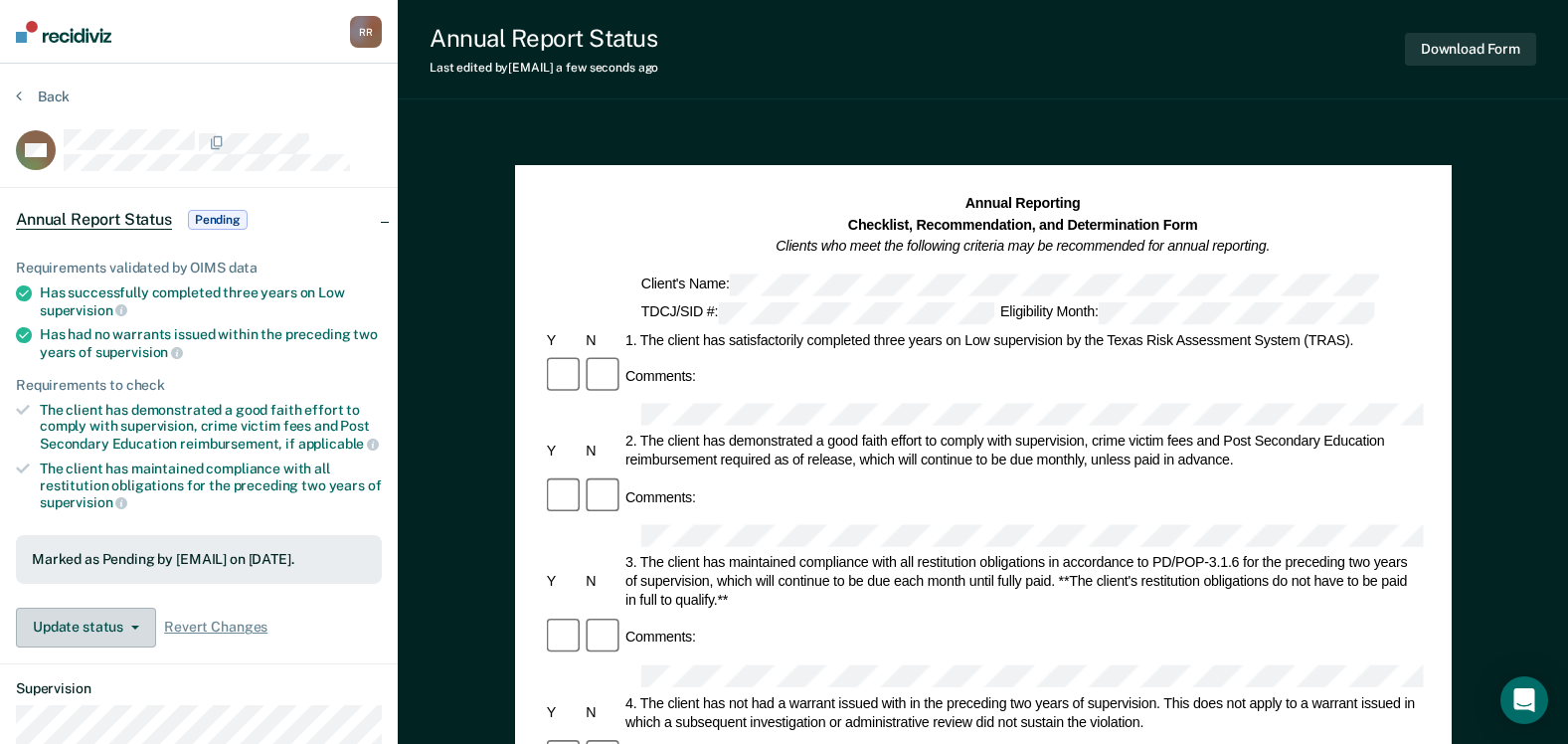 click on "Update status" at bounding box center (86, 628) 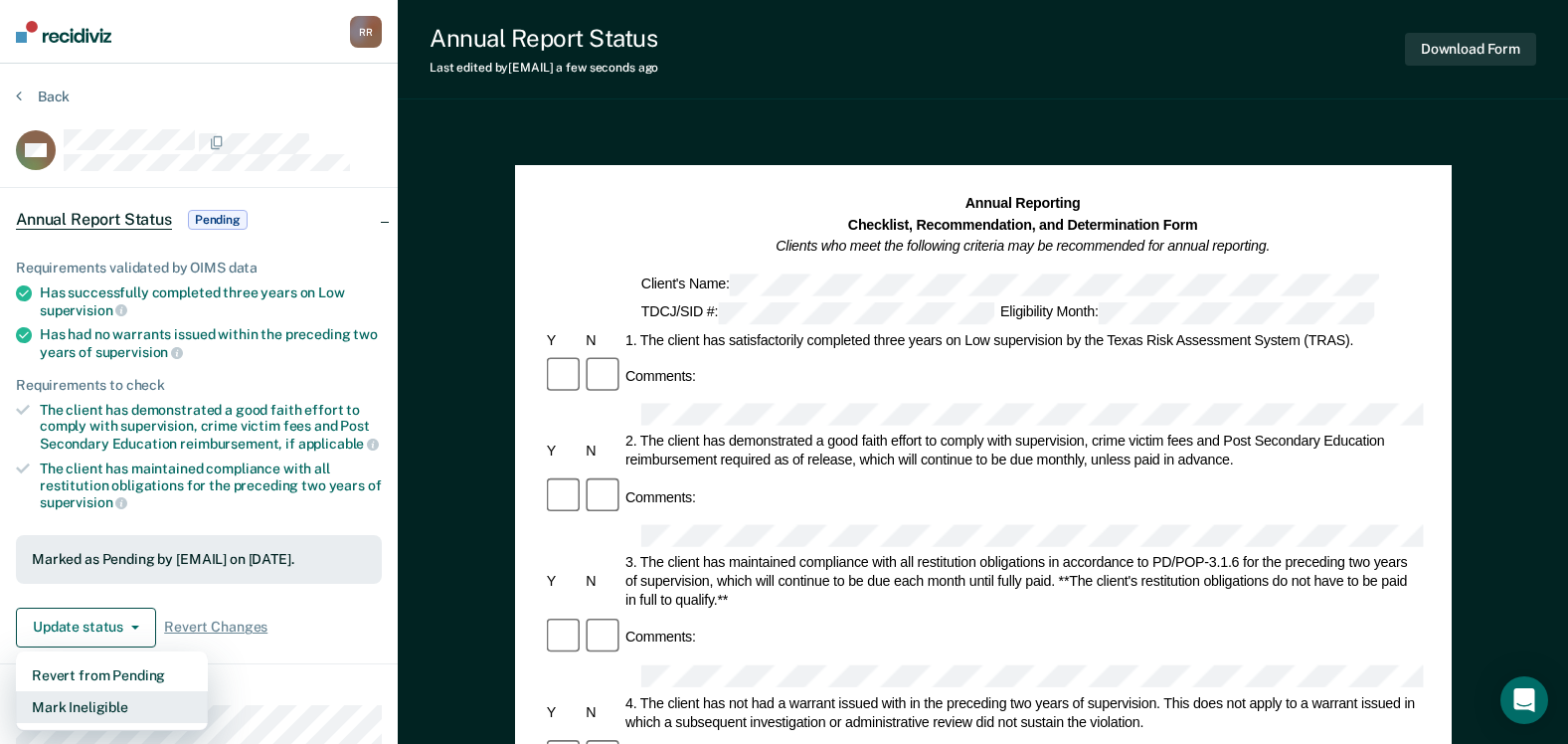 click on "Mark Ineligible" at bounding box center [111, 707] 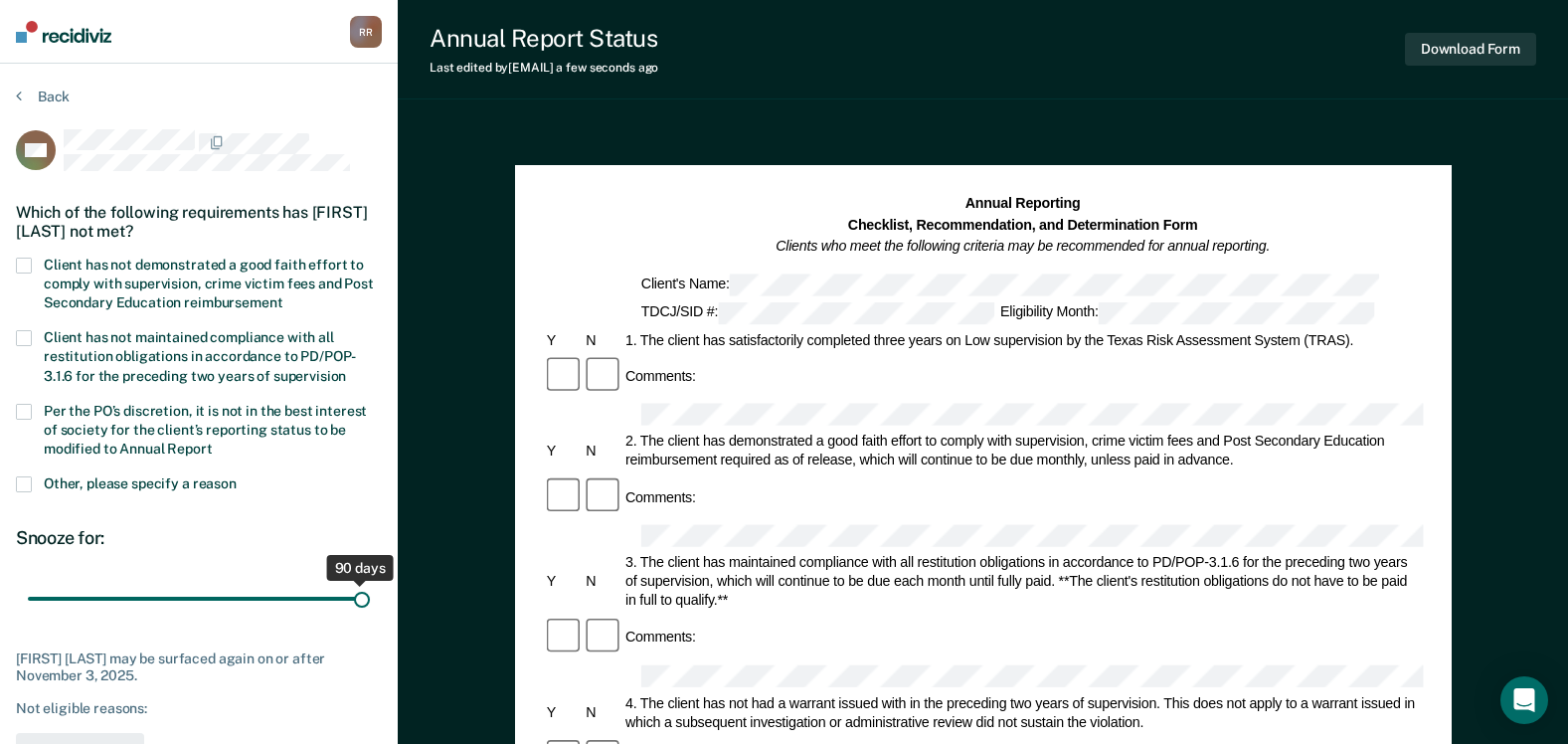 drag, startPoint x: 148, startPoint y: 597, endPoint x: 380, endPoint y: 603, distance: 232.07757 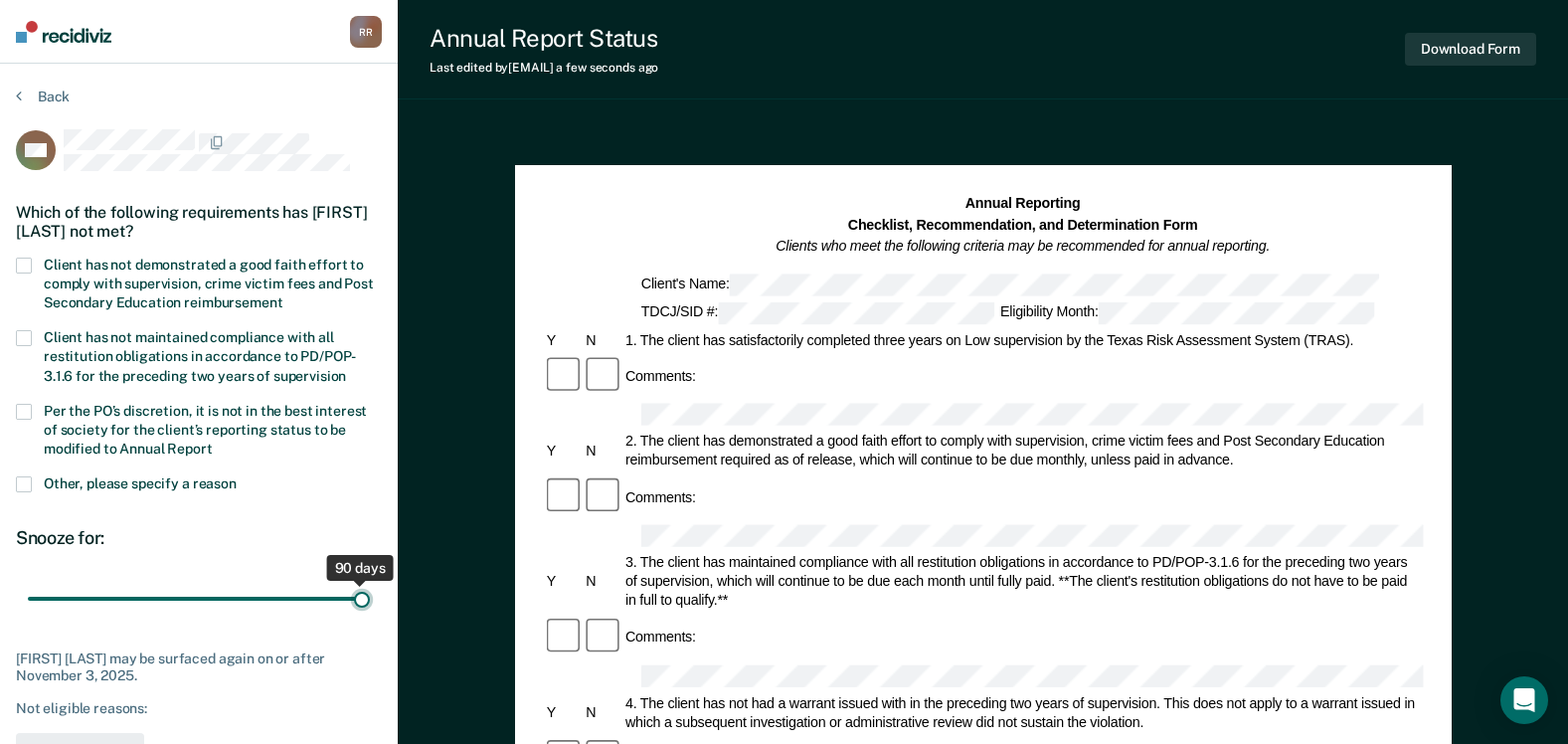 type on "90" 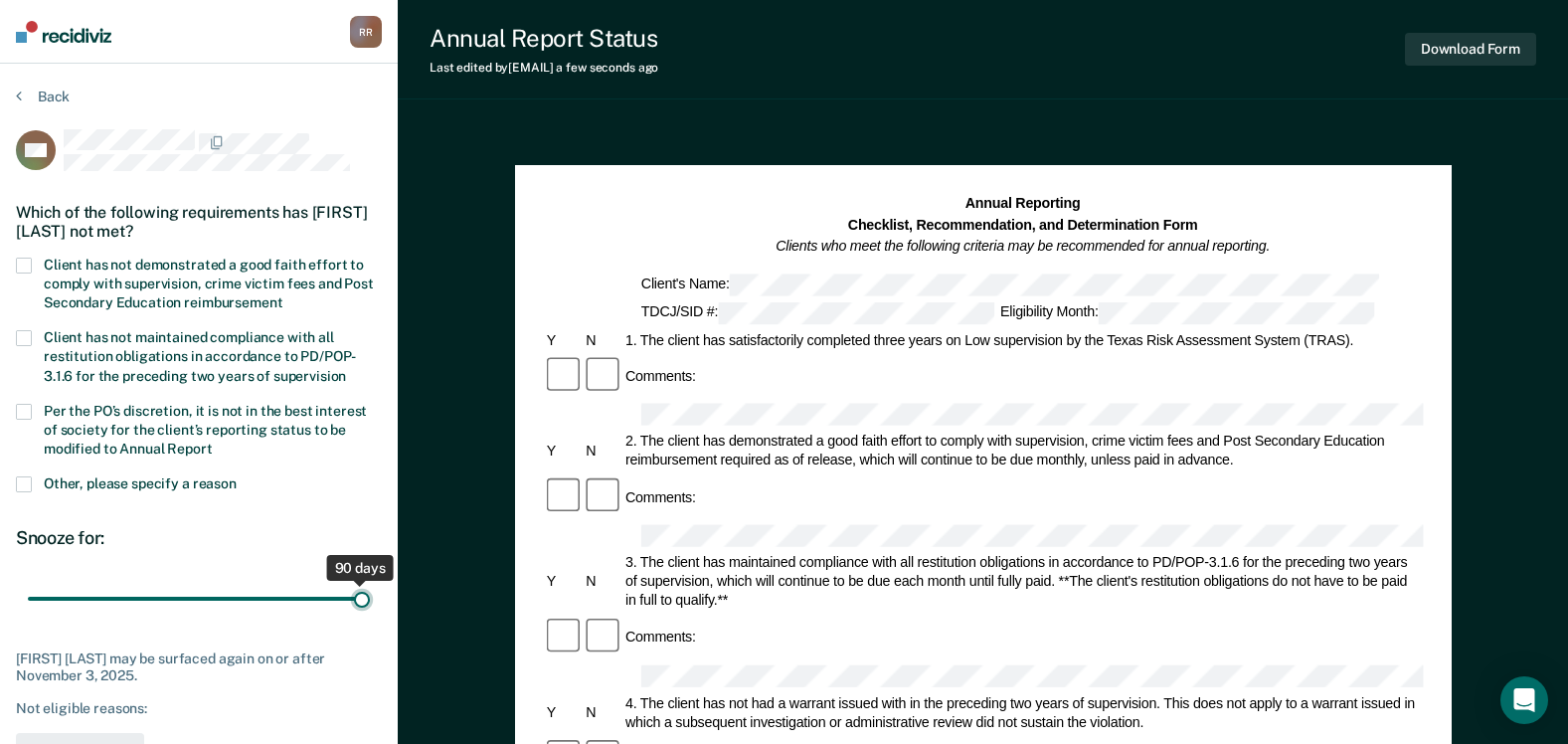 click at bounding box center (199, 598) 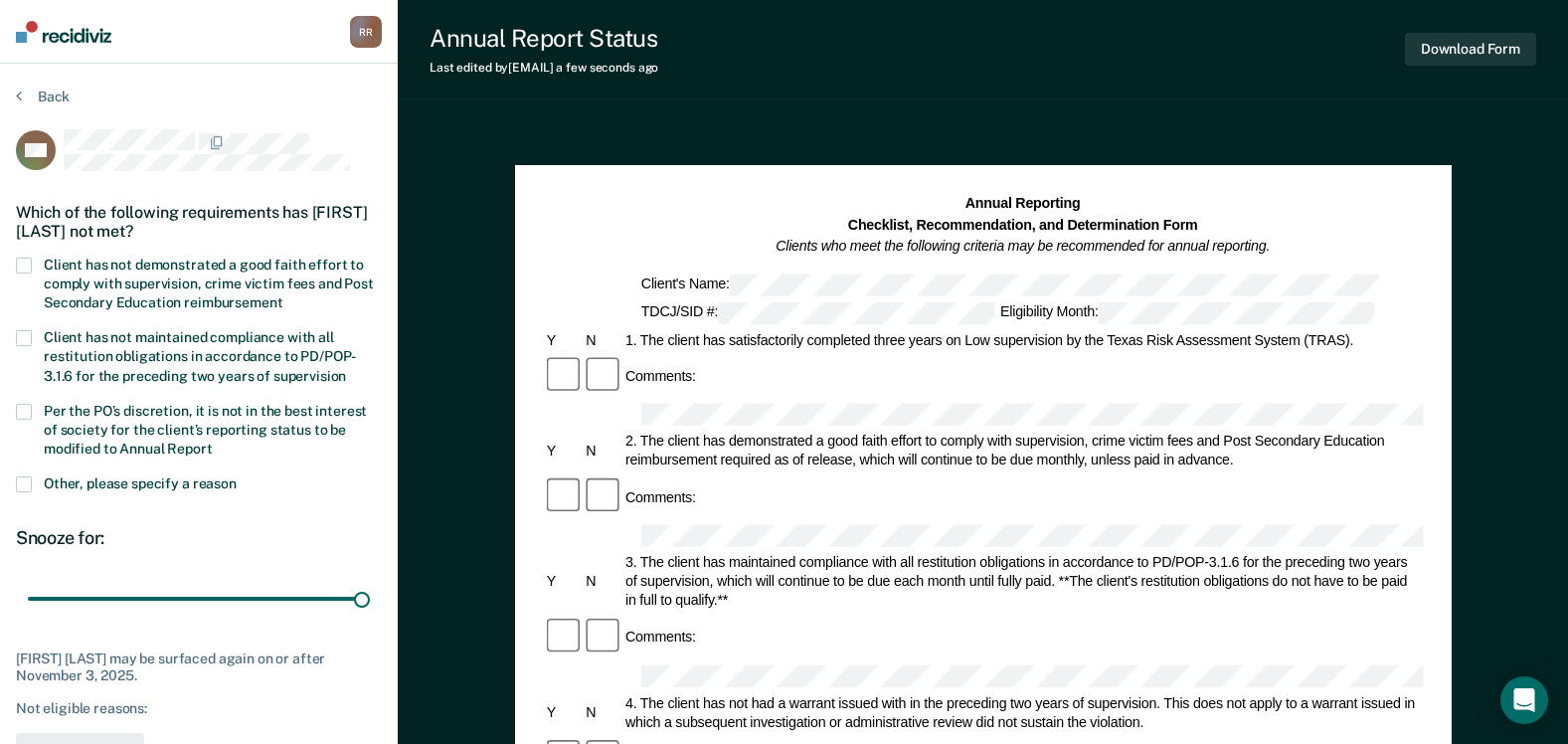 click on "Back WH   Which of the following requirements has [FIRST] [LAST] not met? Client has not demonstrated a good faith effort to comply with supervision, crime victim fees and Post Secondary Education reimbursement Client has not maintained compliance with all restitution obligations in accordance to PD/POP-3.1.6 for the preceding two years of supervision Per the PO’s discretion, it is not in the best interest of society for the client’s reporting status to be modified to Annual Report Other, please specify a reason Snooze for: 90 days [FIRST] [LAST] may be surfaced again on or after November 3, 2025. Not eligible reasons:  Save" at bounding box center (199, 437) 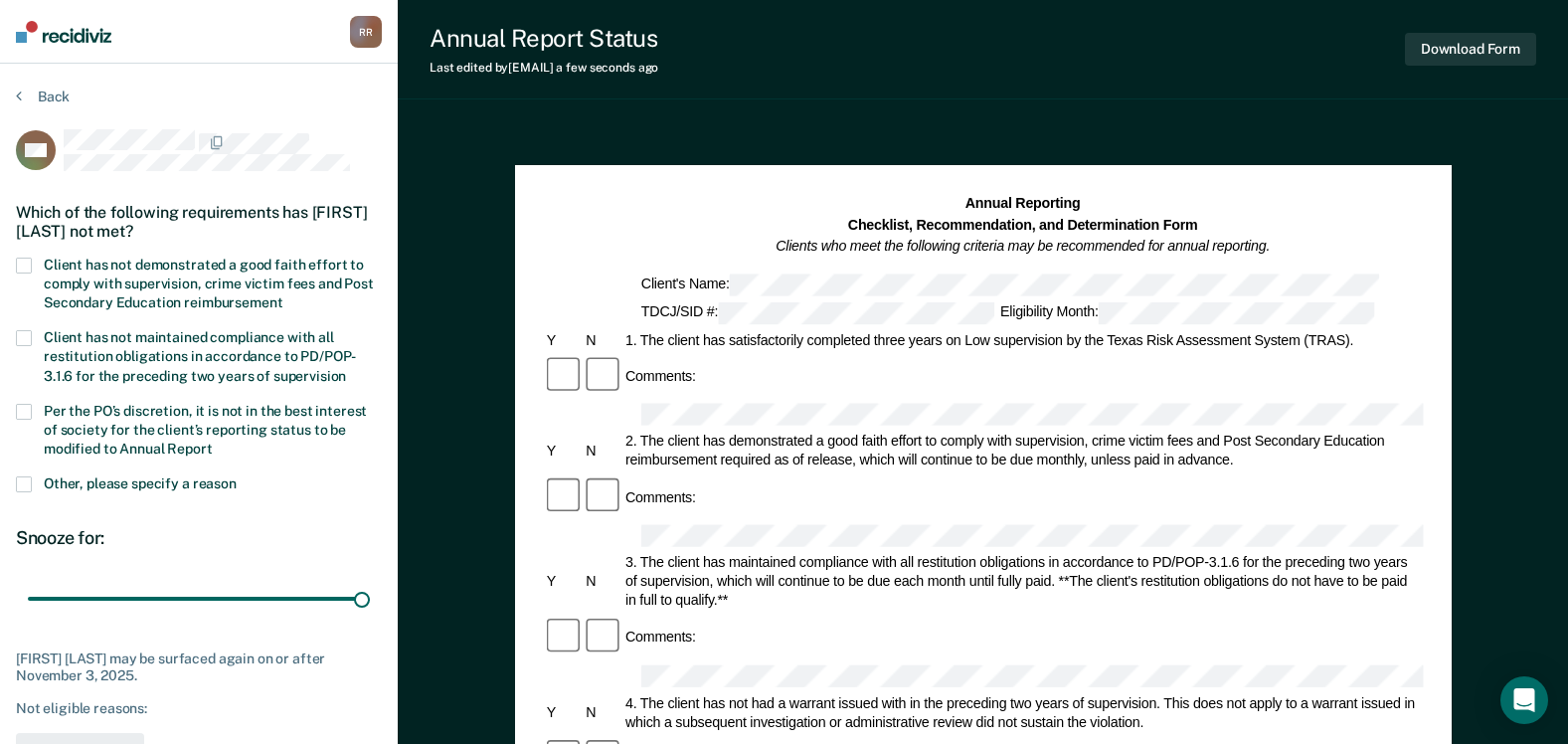 click at bounding box center (24, 266) 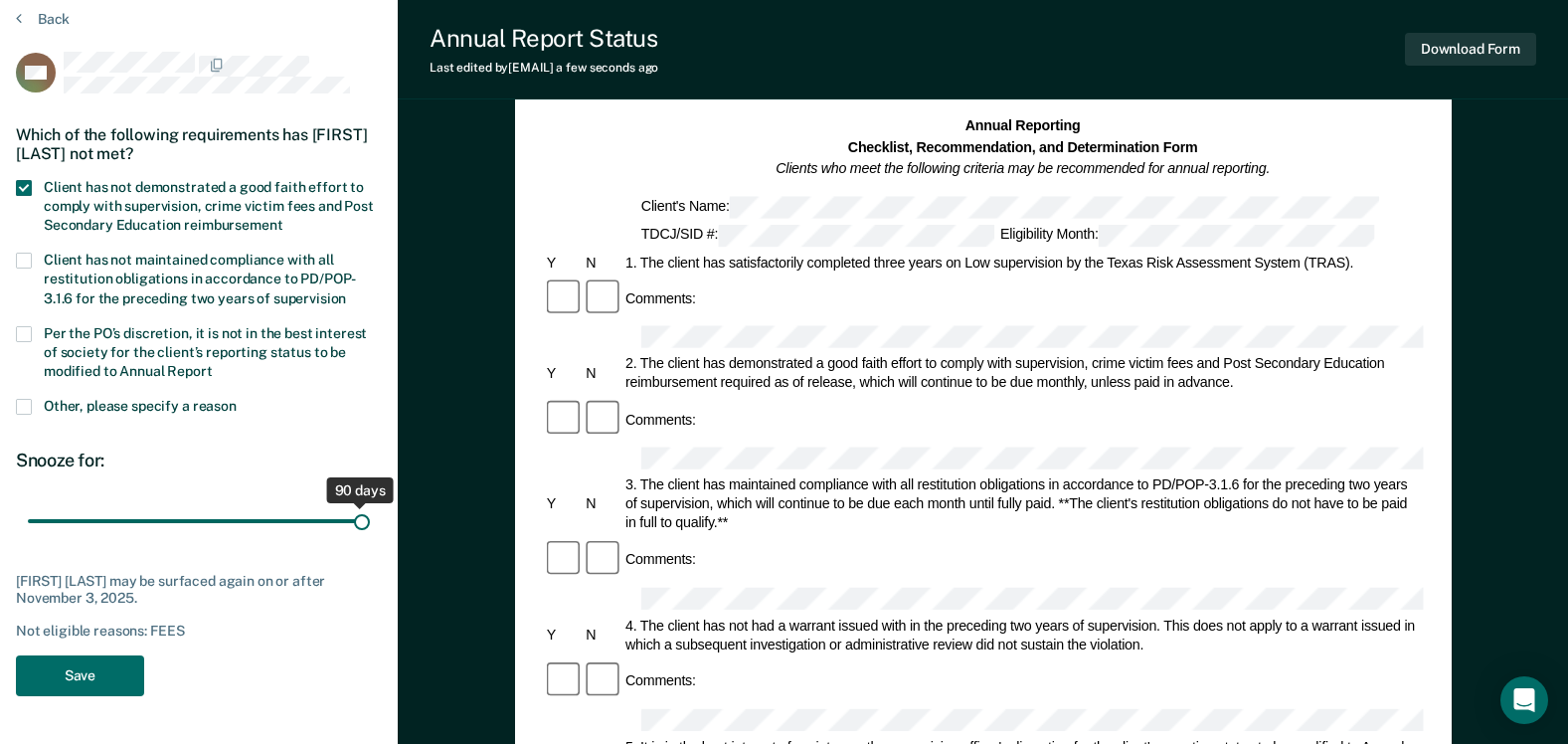 scroll, scrollTop: 298, scrollLeft: 0, axis: vertical 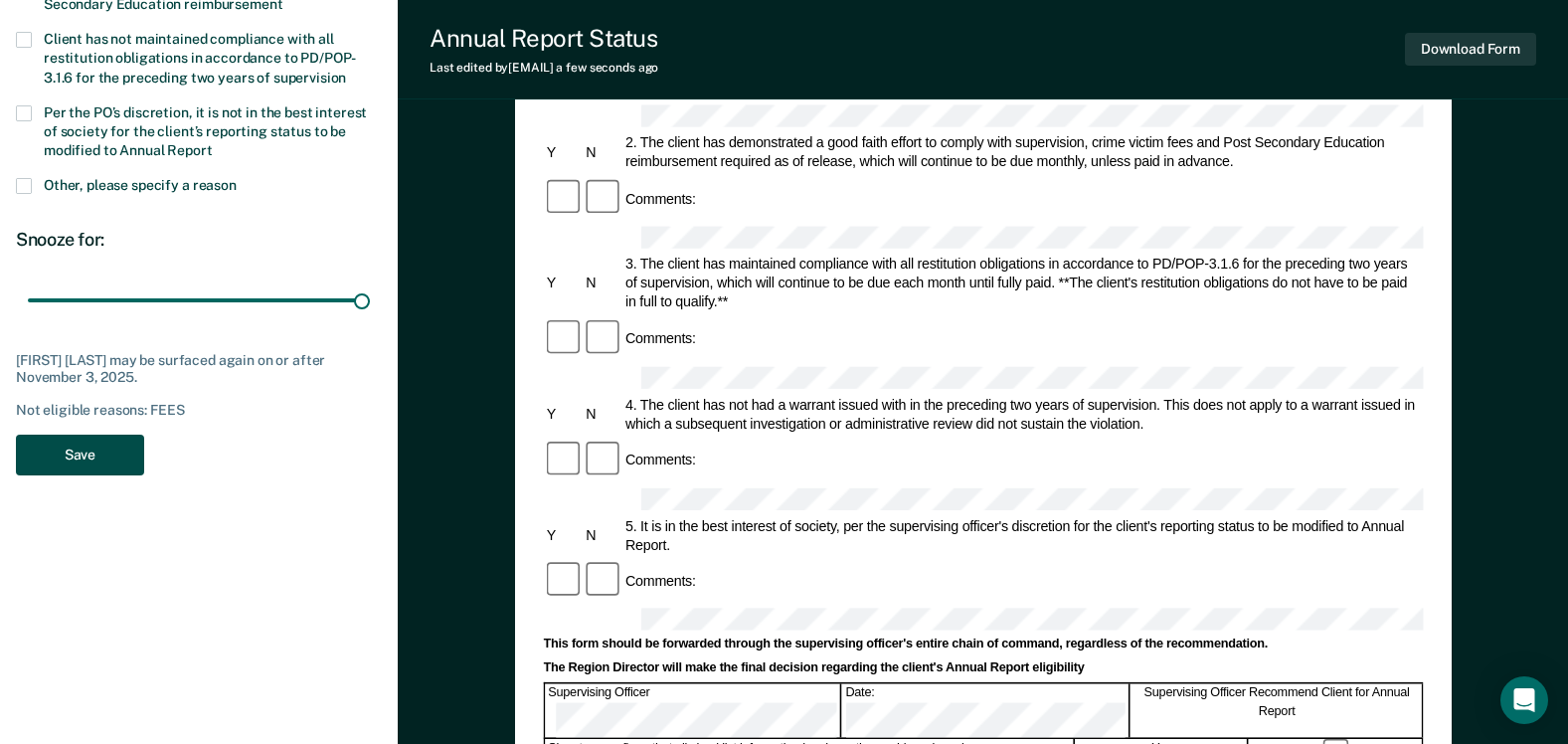 click on "Save" at bounding box center [80, 455] 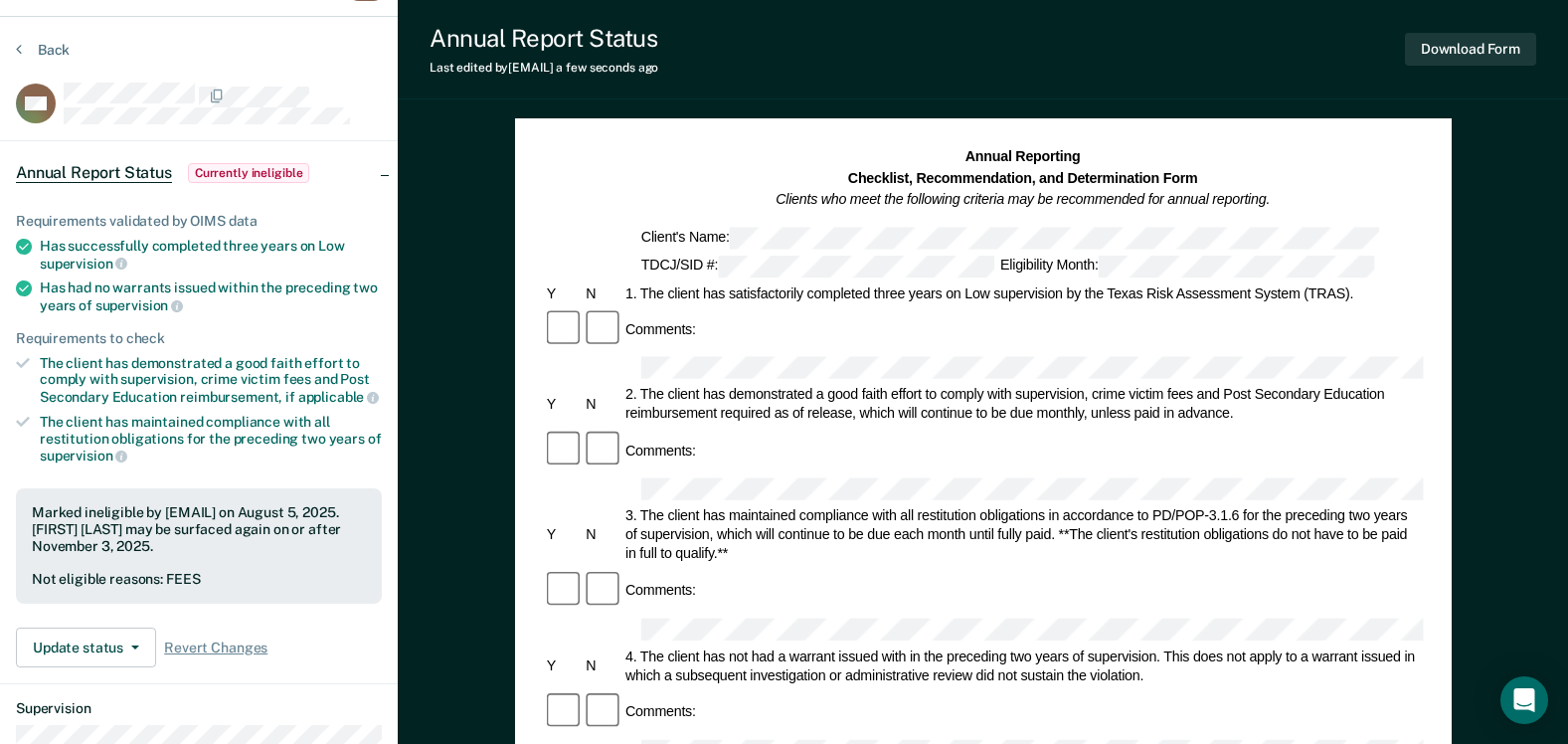 scroll, scrollTop: 0, scrollLeft: 0, axis: both 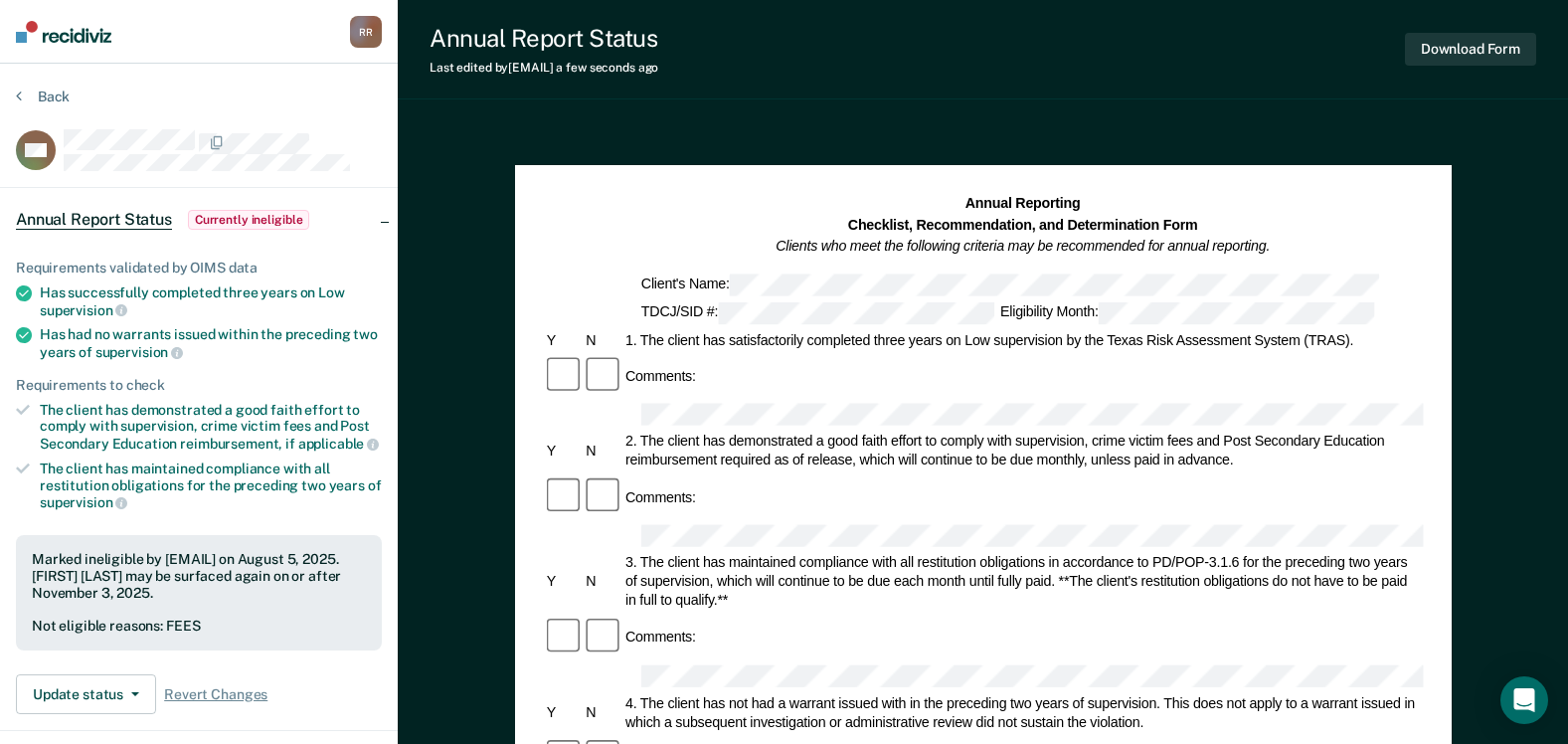 click on "R R" at bounding box center [366, 32] 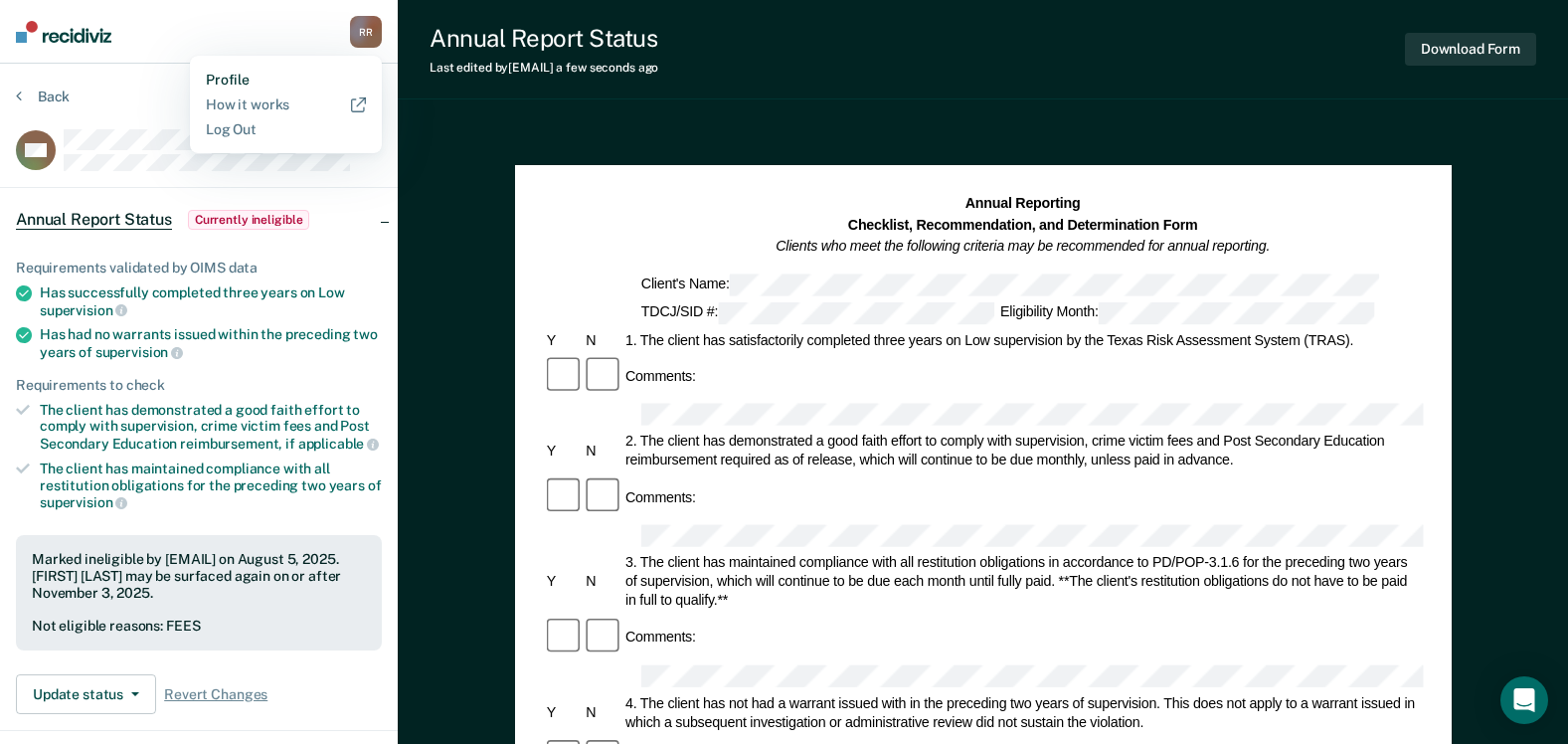click on "Profile" at bounding box center [285, 80] 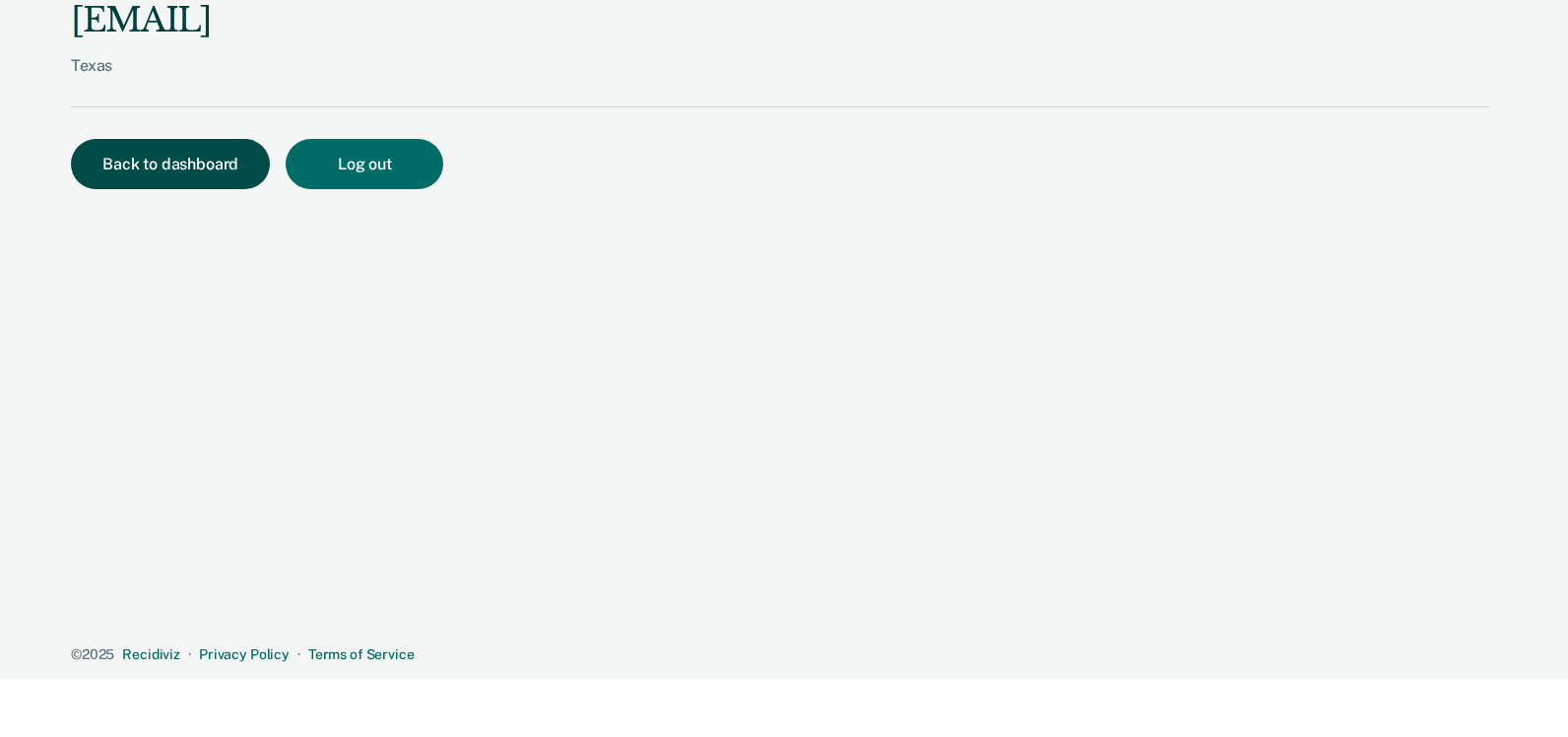 click on "Back to dashboard" at bounding box center [170, 164] 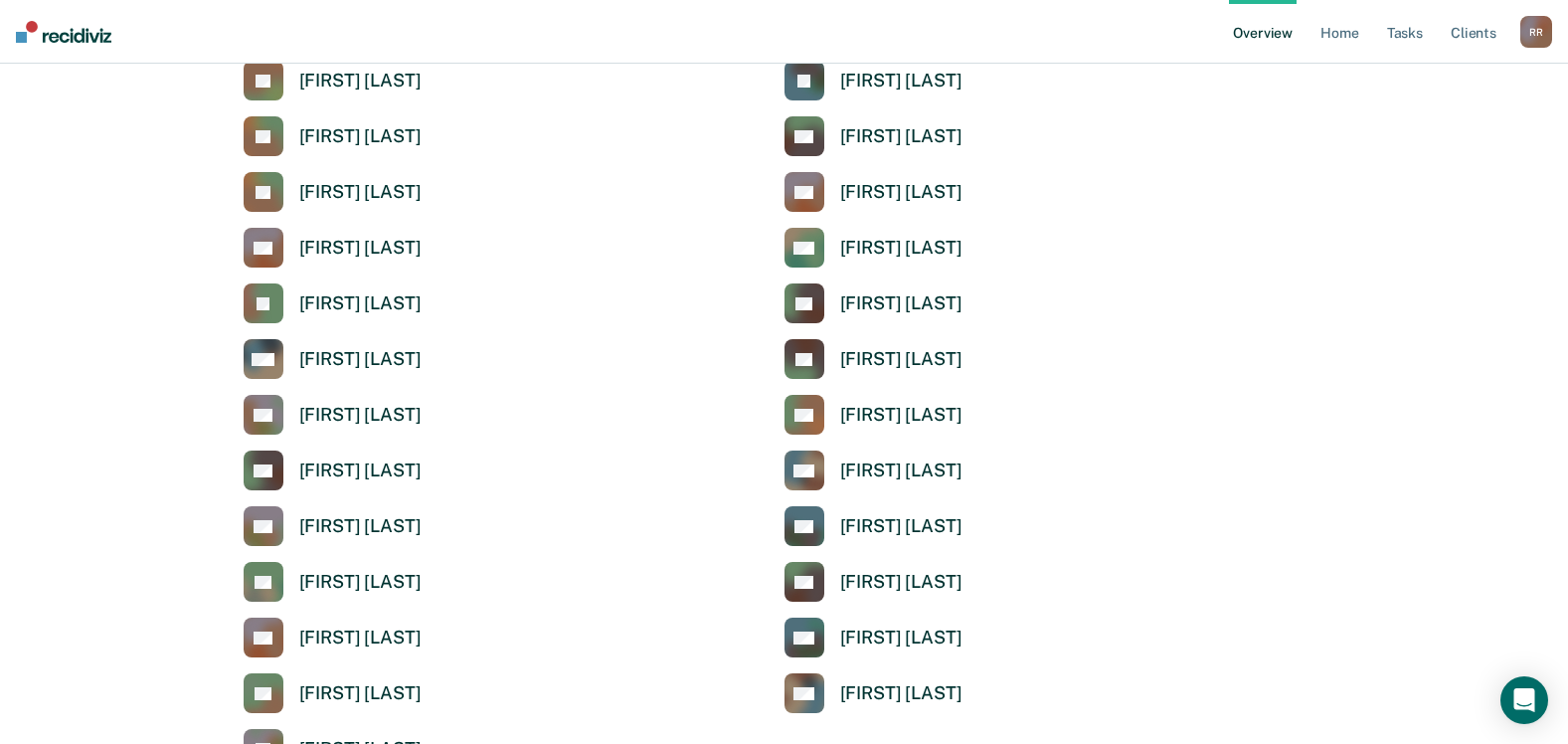 scroll, scrollTop: 995, scrollLeft: 0, axis: vertical 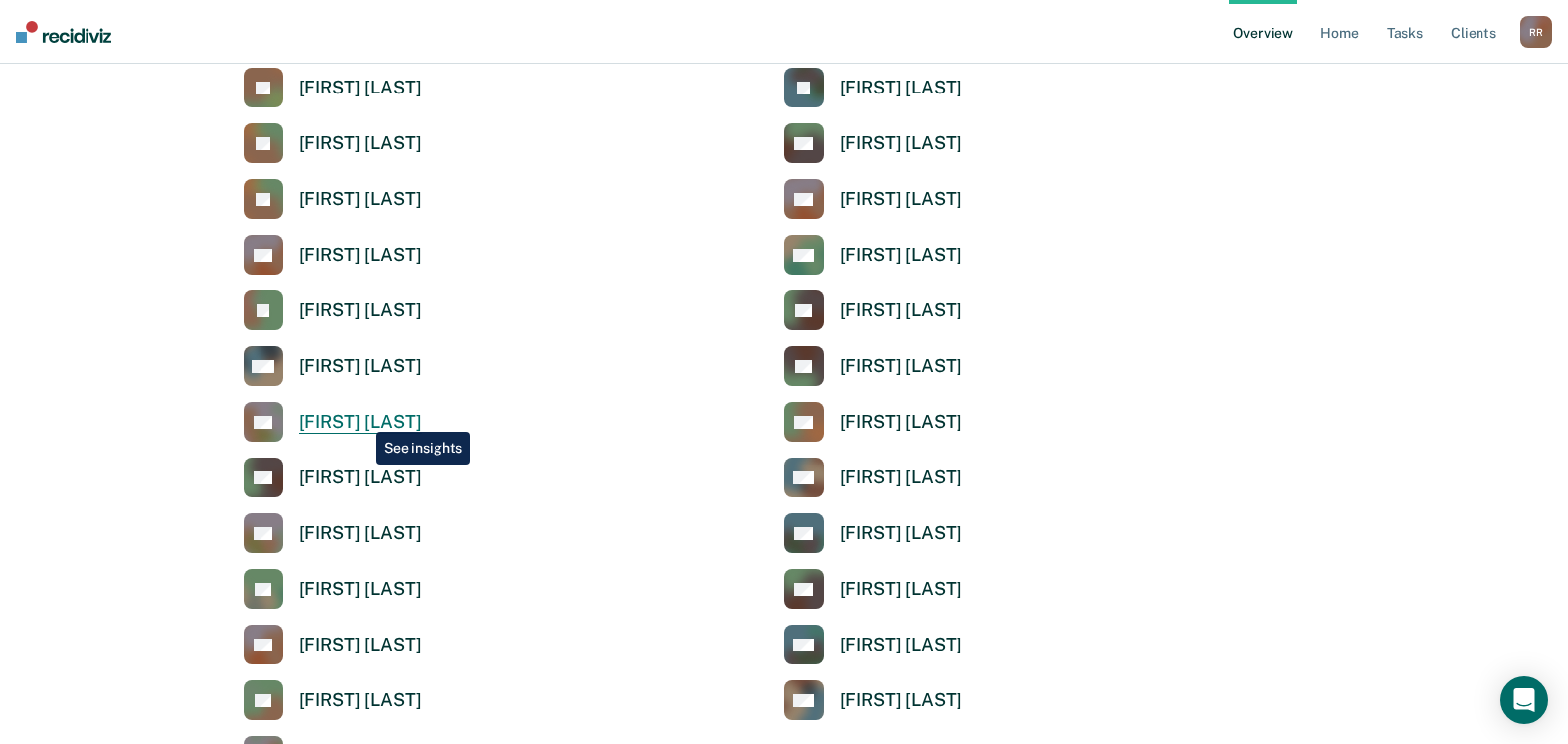 click on "[FIRST] [LAST]" at bounding box center [360, 422] 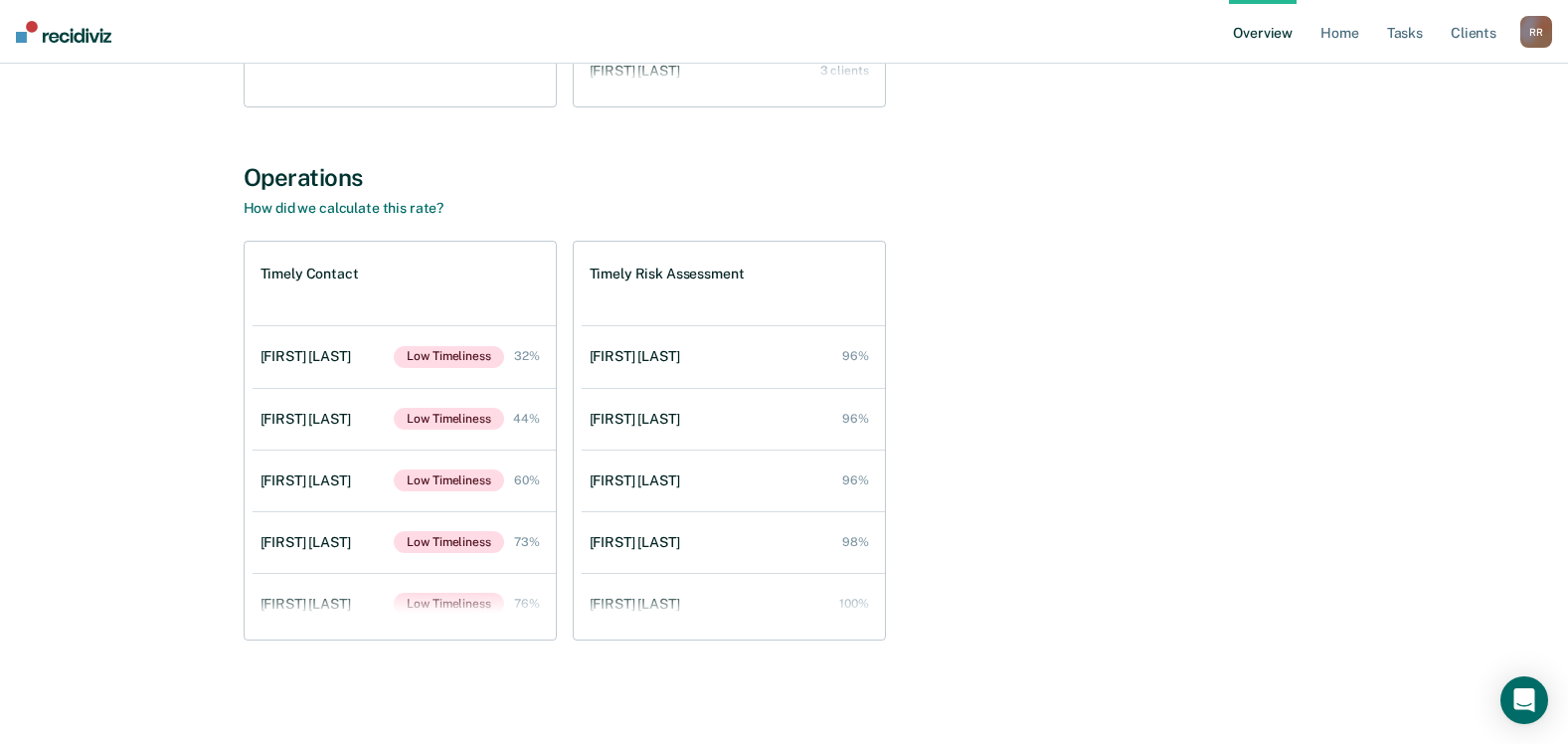 scroll, scrollTop: 0, scrollLeft: 0, axis: both 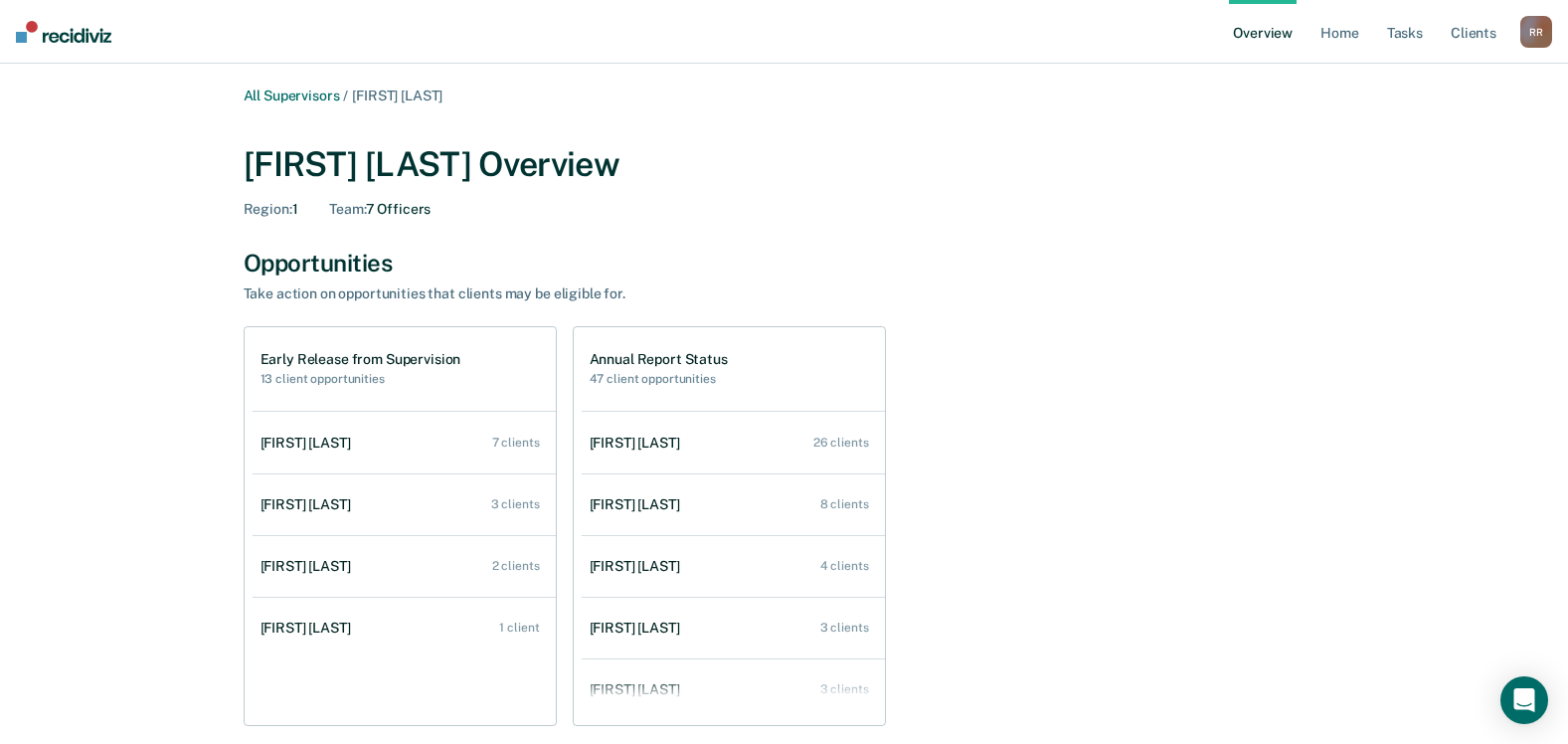 click on "Annual Report Status" at bounding box center [658, 359] 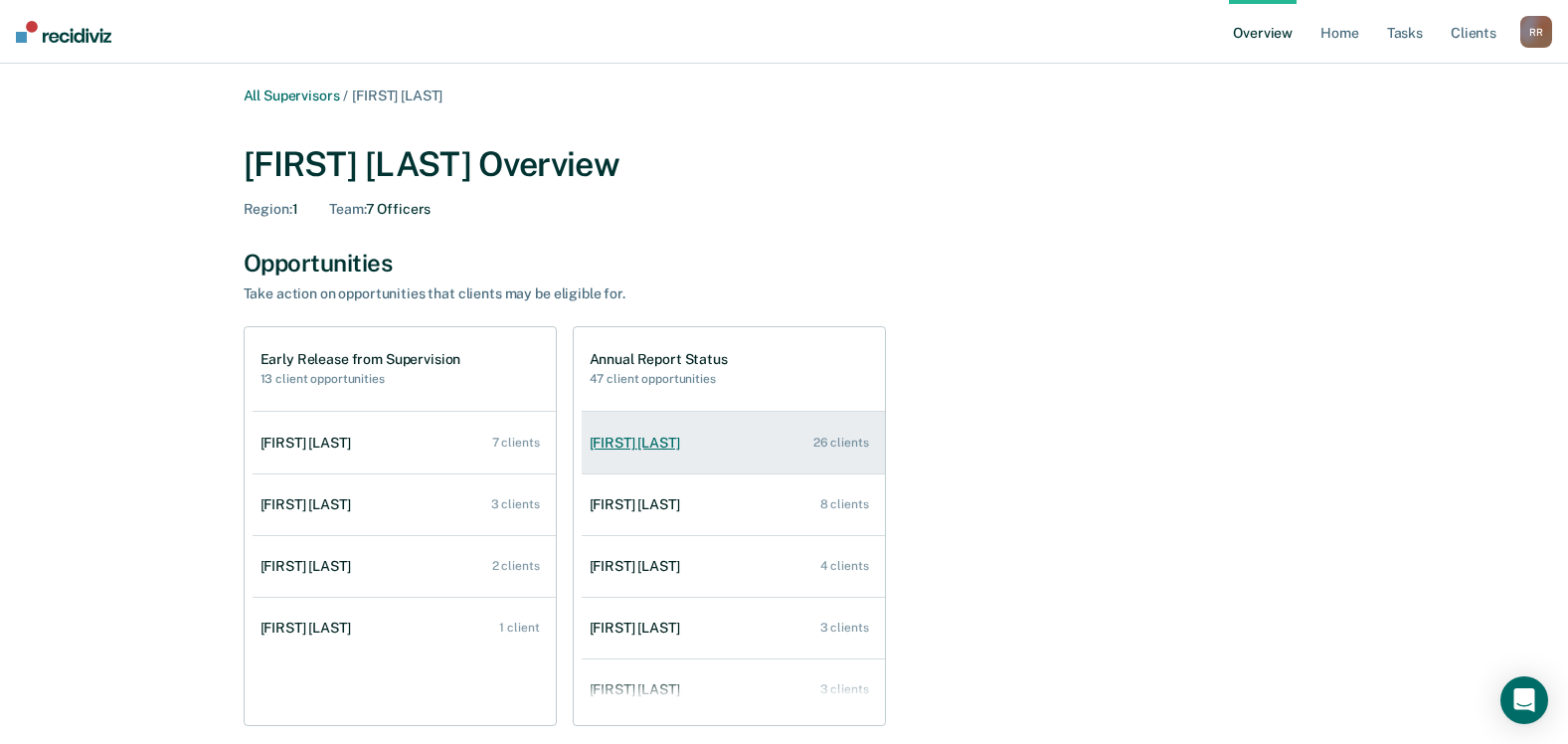 click on "[FIRST] [LAST]" at bounding box center [638, 443] 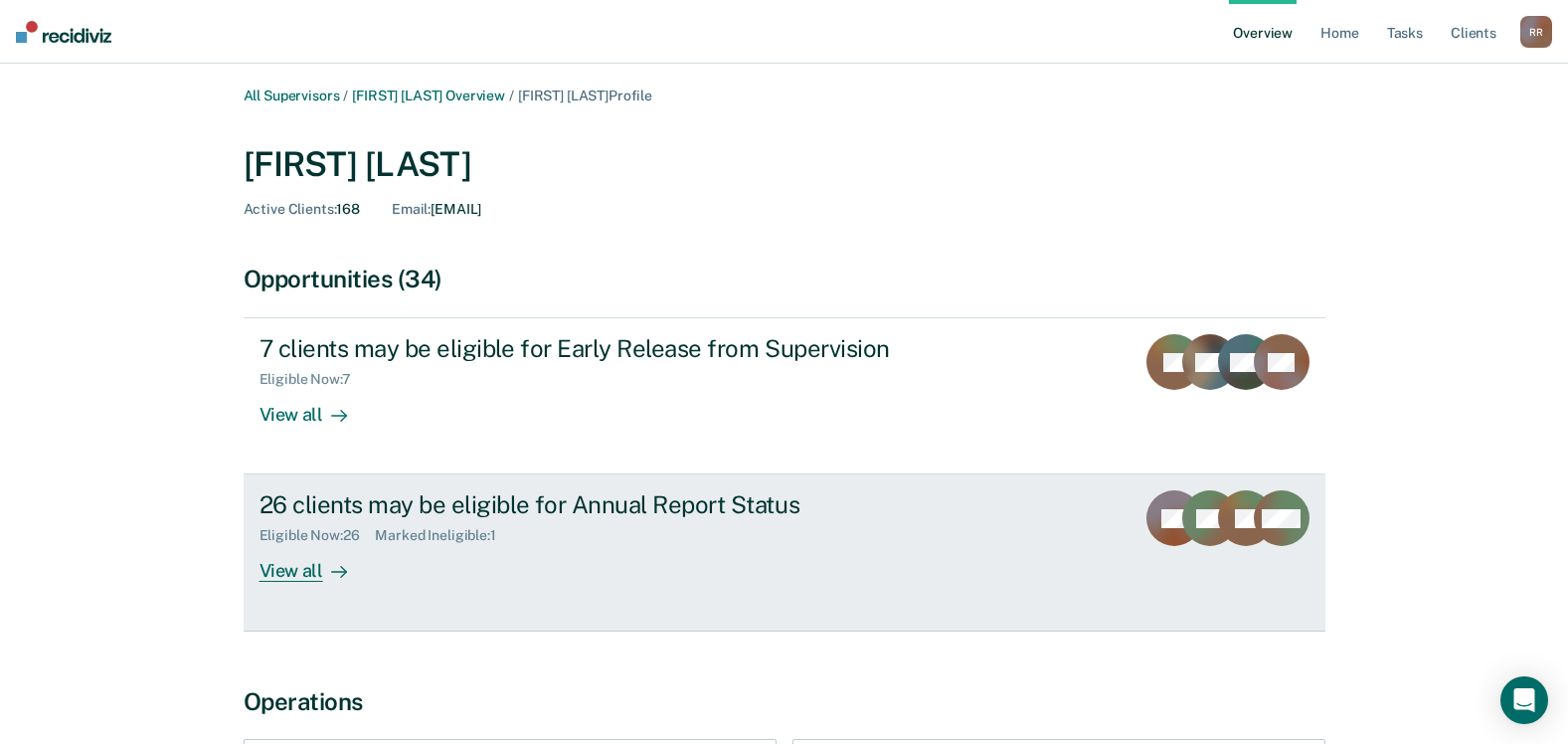 click on "View all" at bounding box center (315, 563) 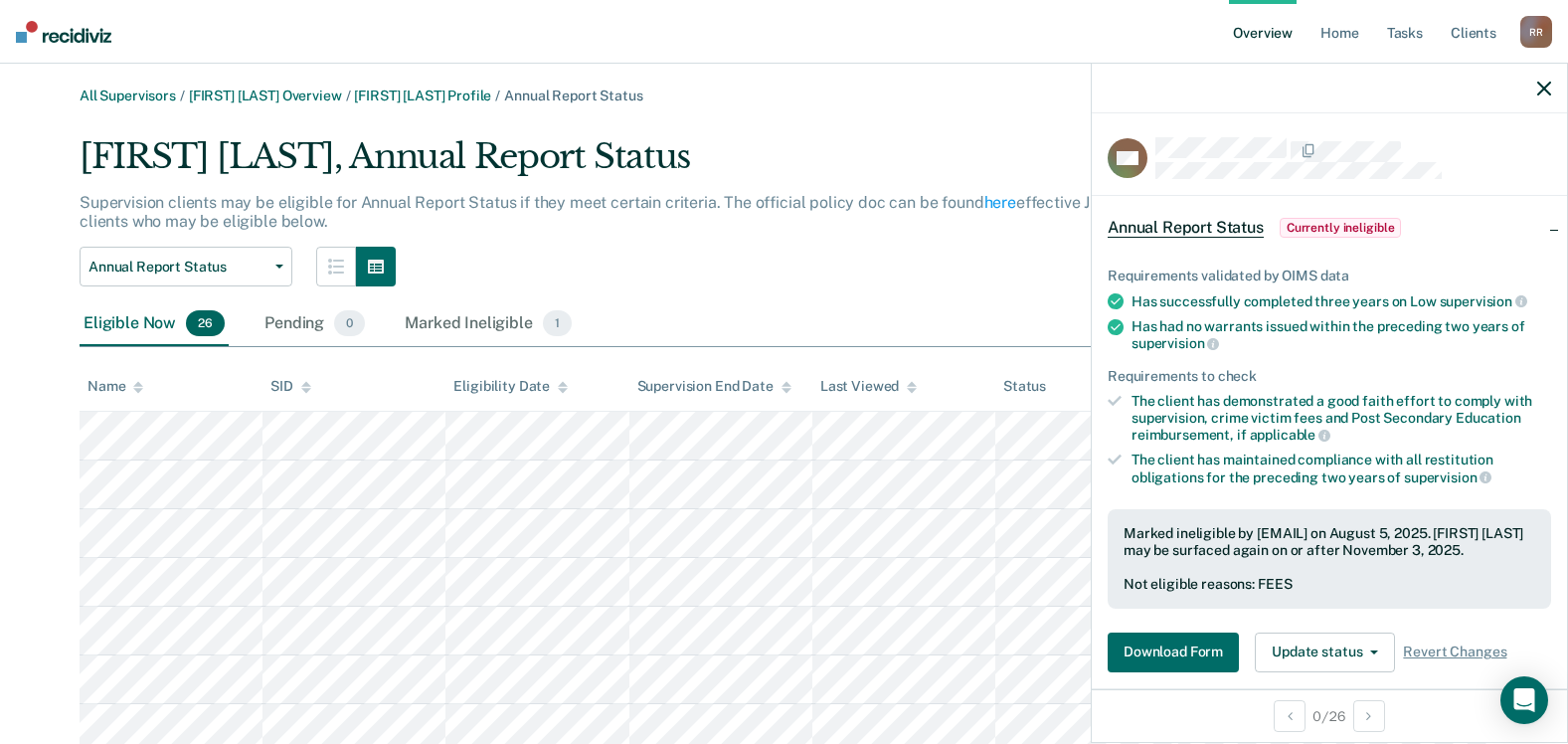 click on "Name" at bounding box center [115, 386] 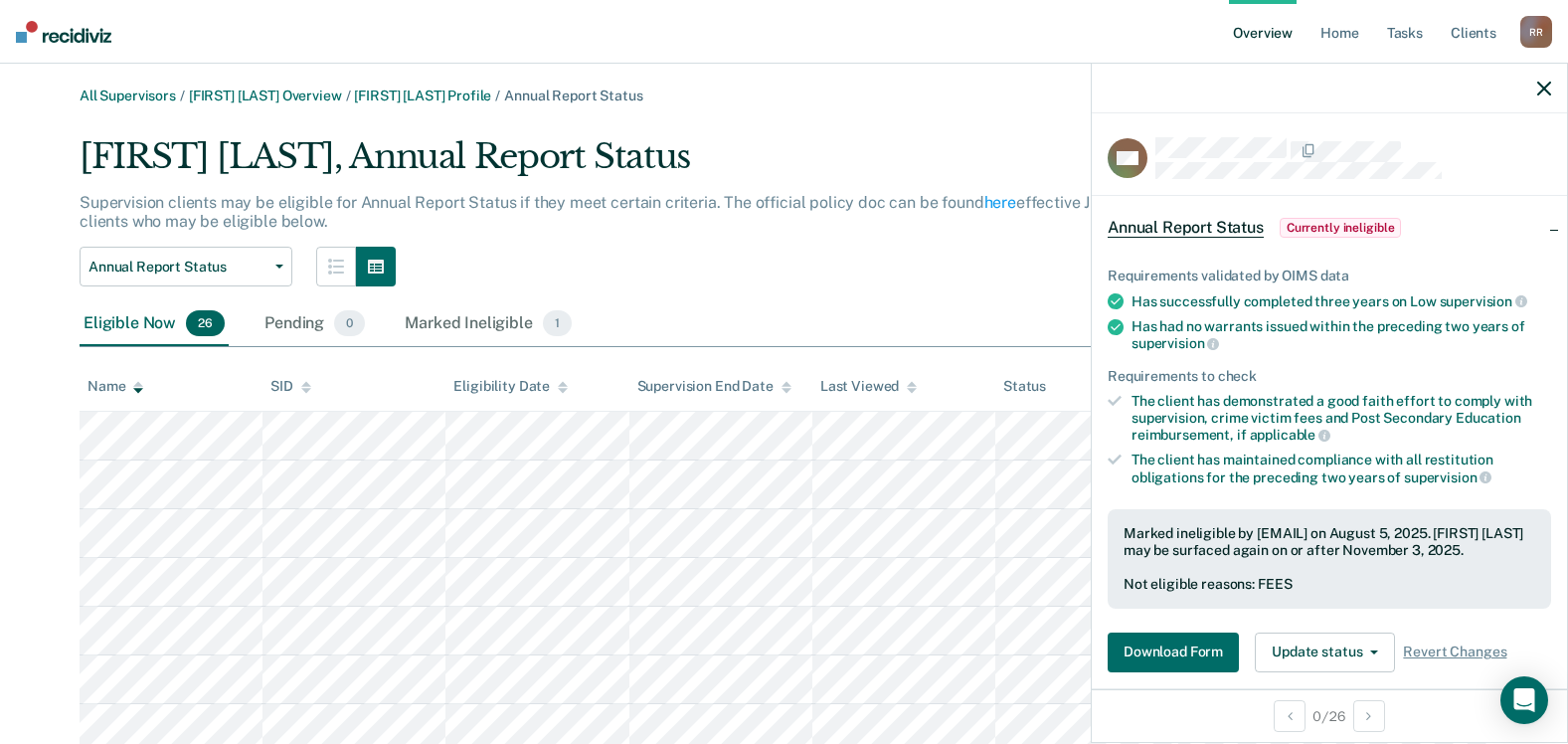 click 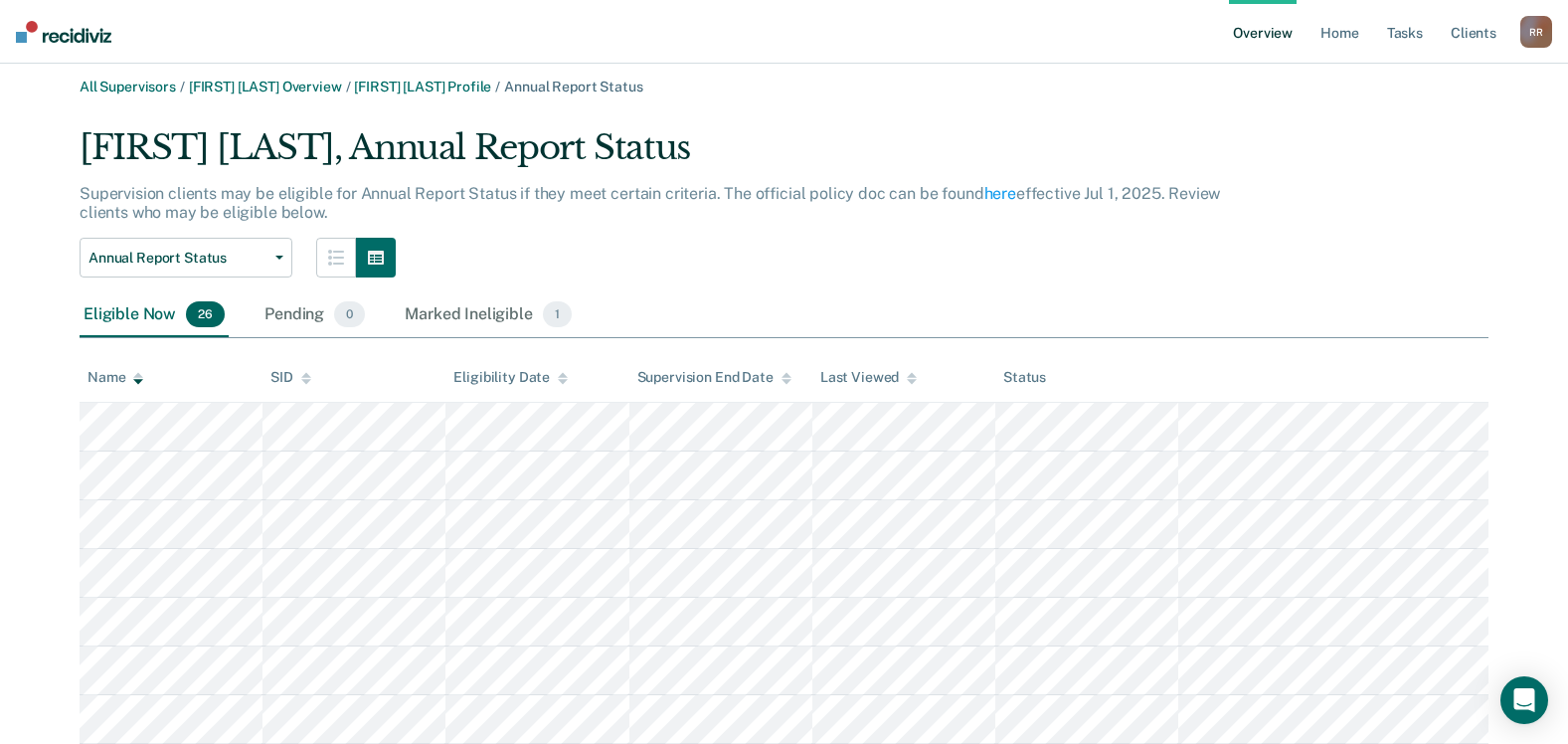 scroll, scrollTop: 0, scrollLeft: 0, axis: both 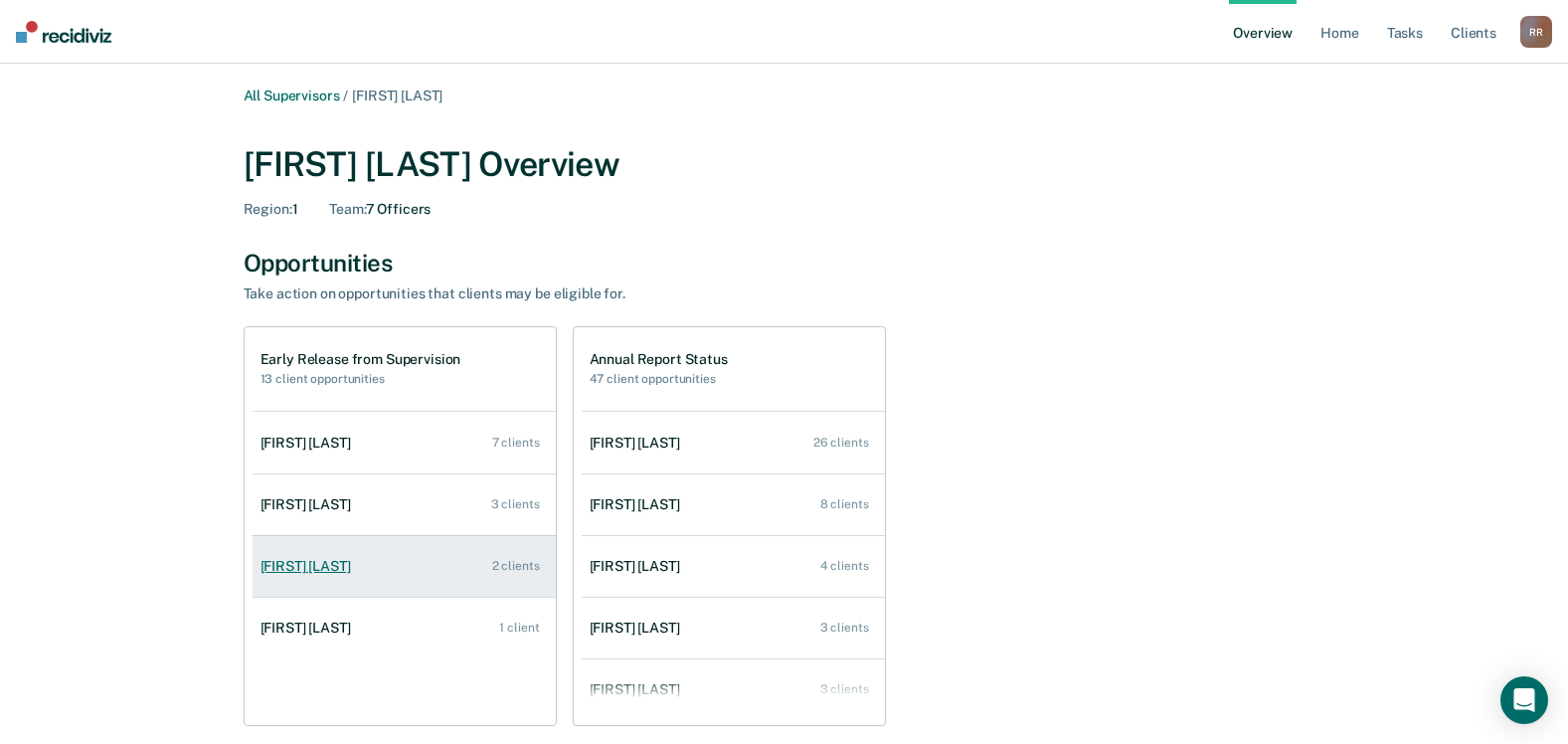 click on "[FIRST] [LAST]" at bounding box center (309, 566) 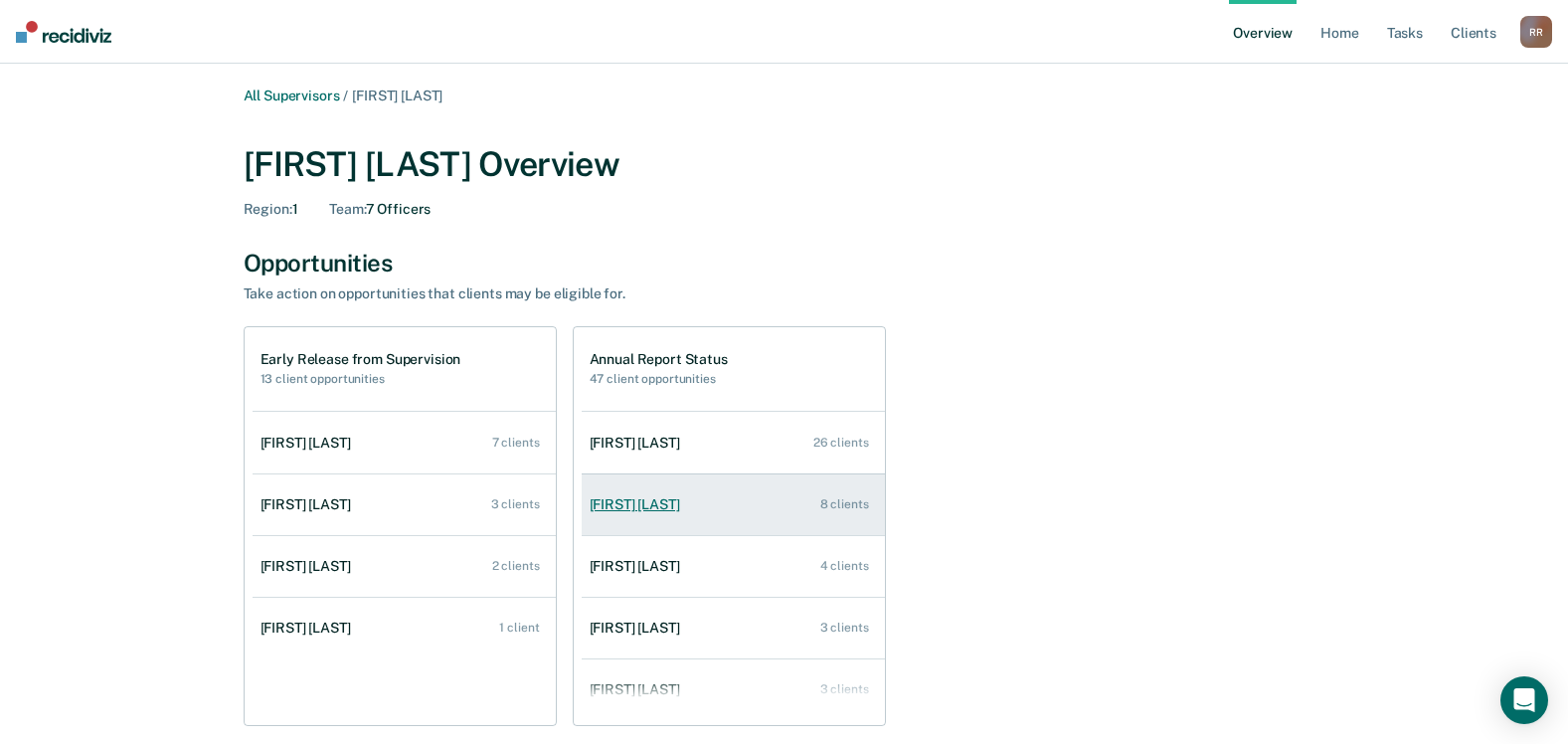 click on "[FIRST] [LAST]" at bounding box center (638, 504) 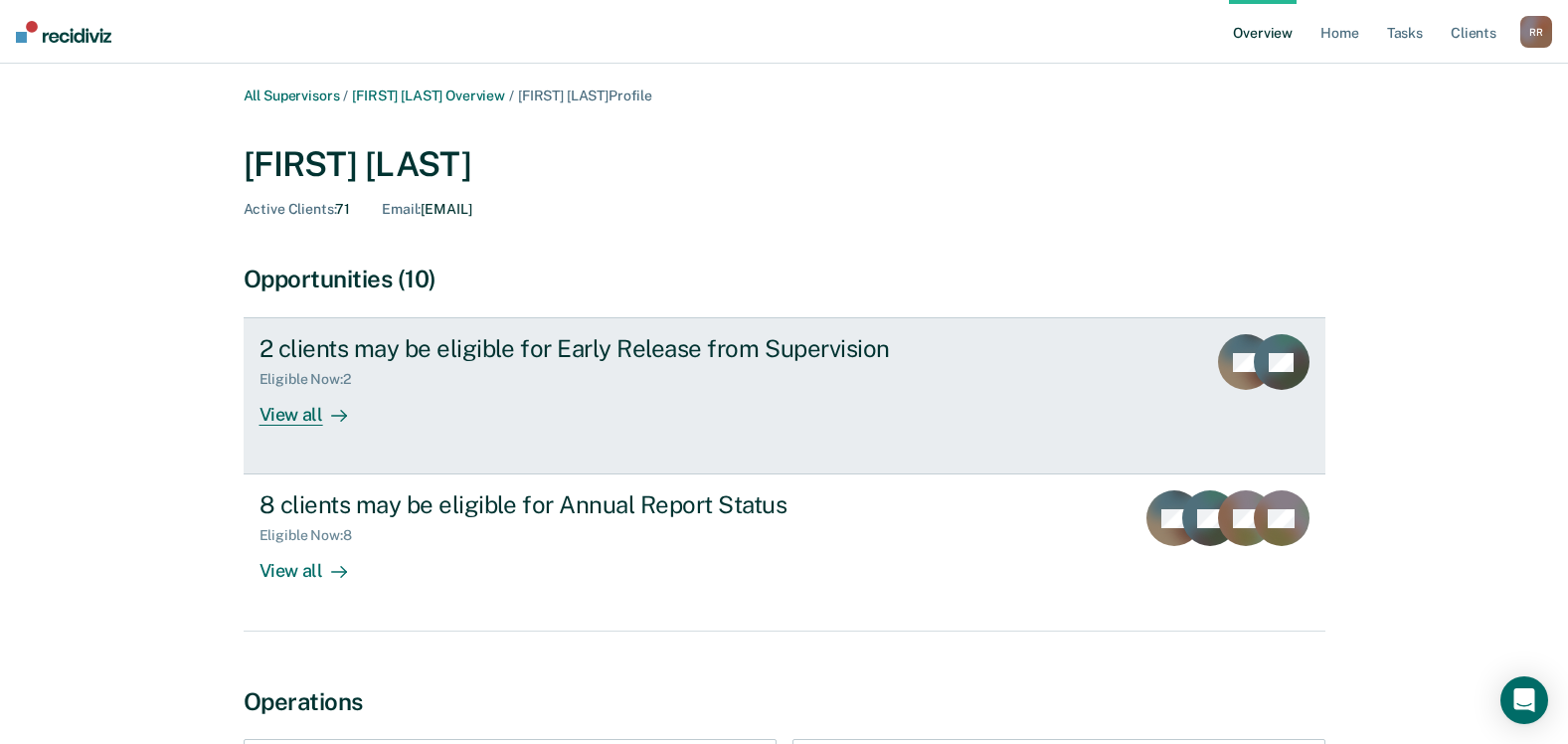 scroll, scrollTop: 99, scrollLeft: 0, axis: vertical 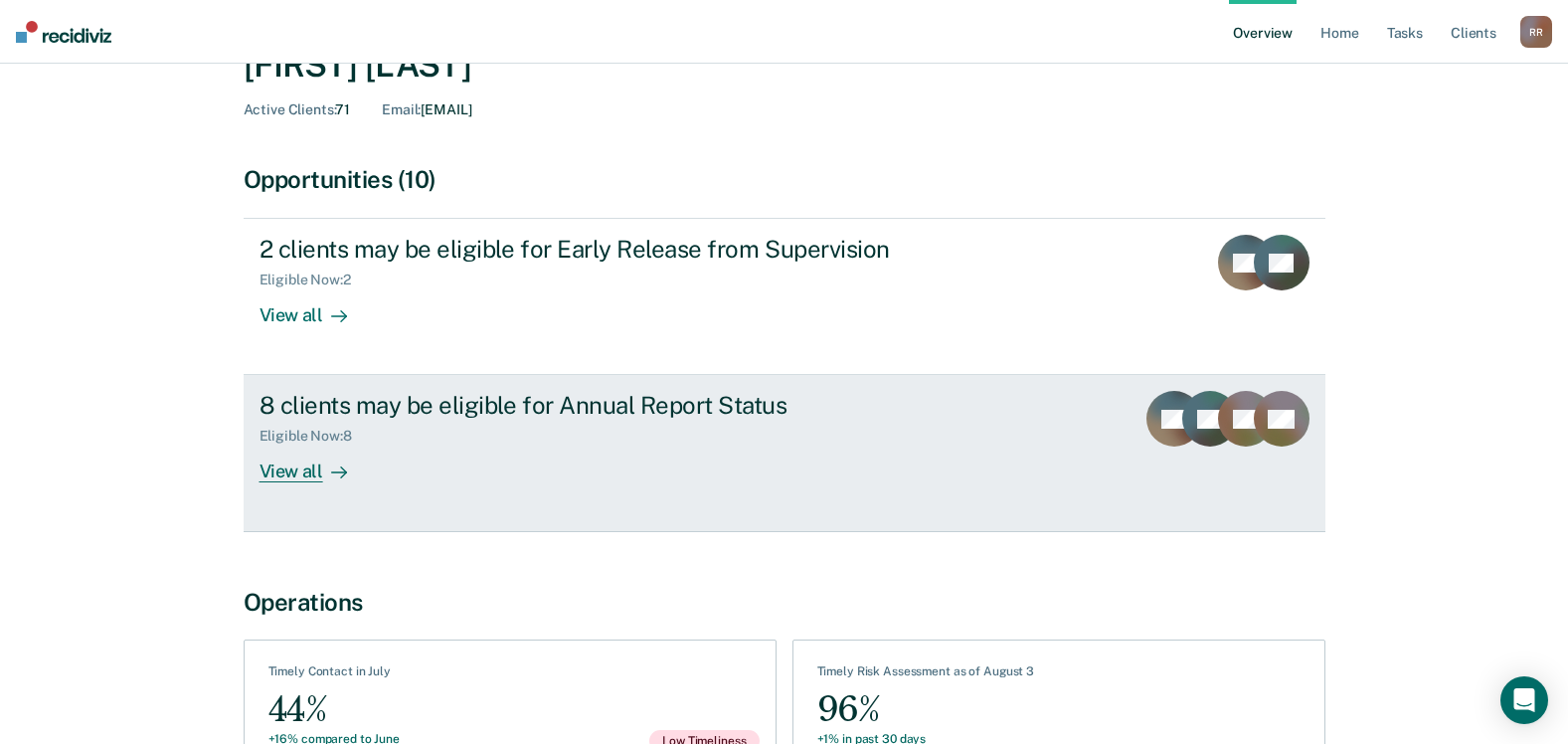click on "View all" at bounding box center [315, 464] 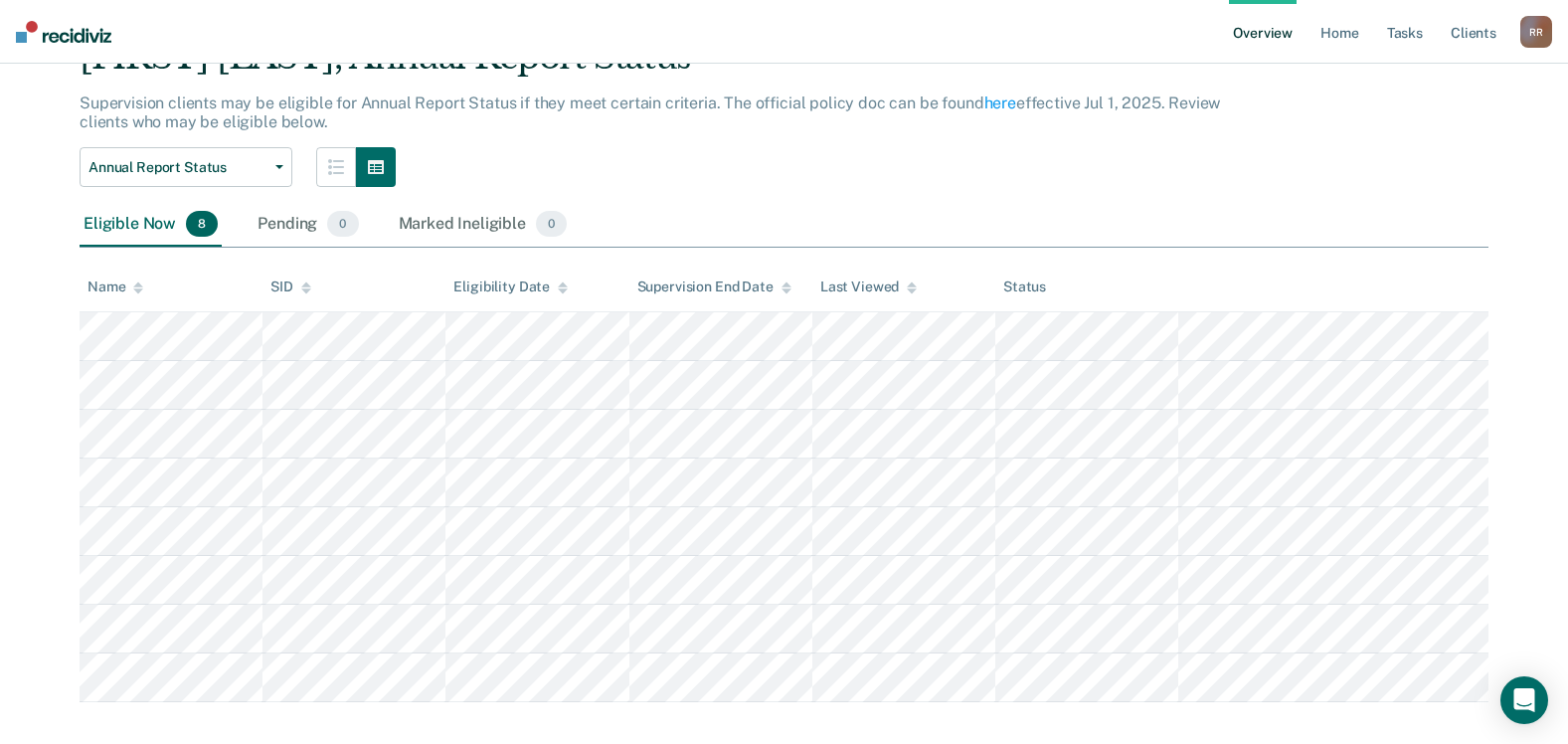 scroll, scrollTop: 0, scrollLeft: 0, axis: both 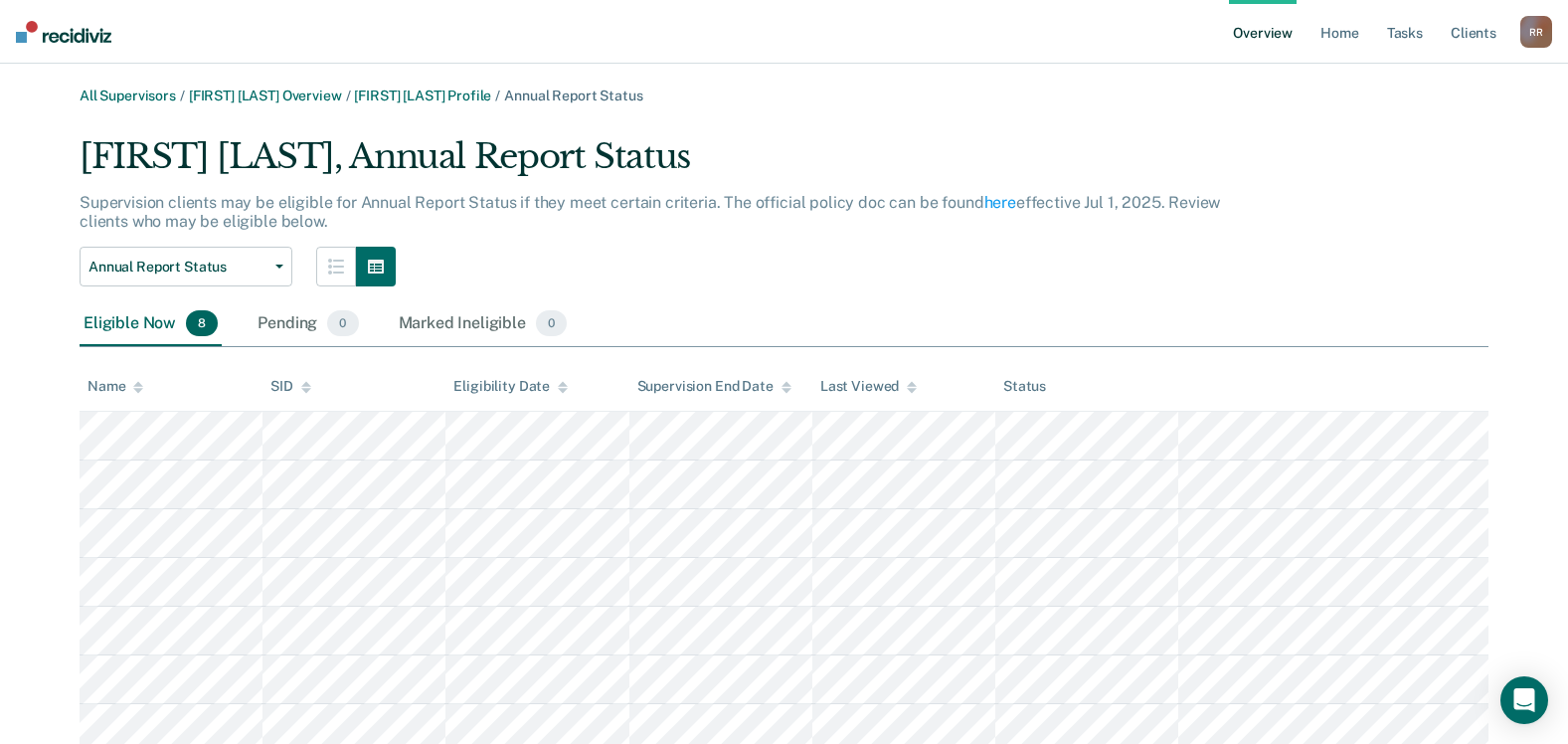 click on "Name" at bounding box center [115, 386] 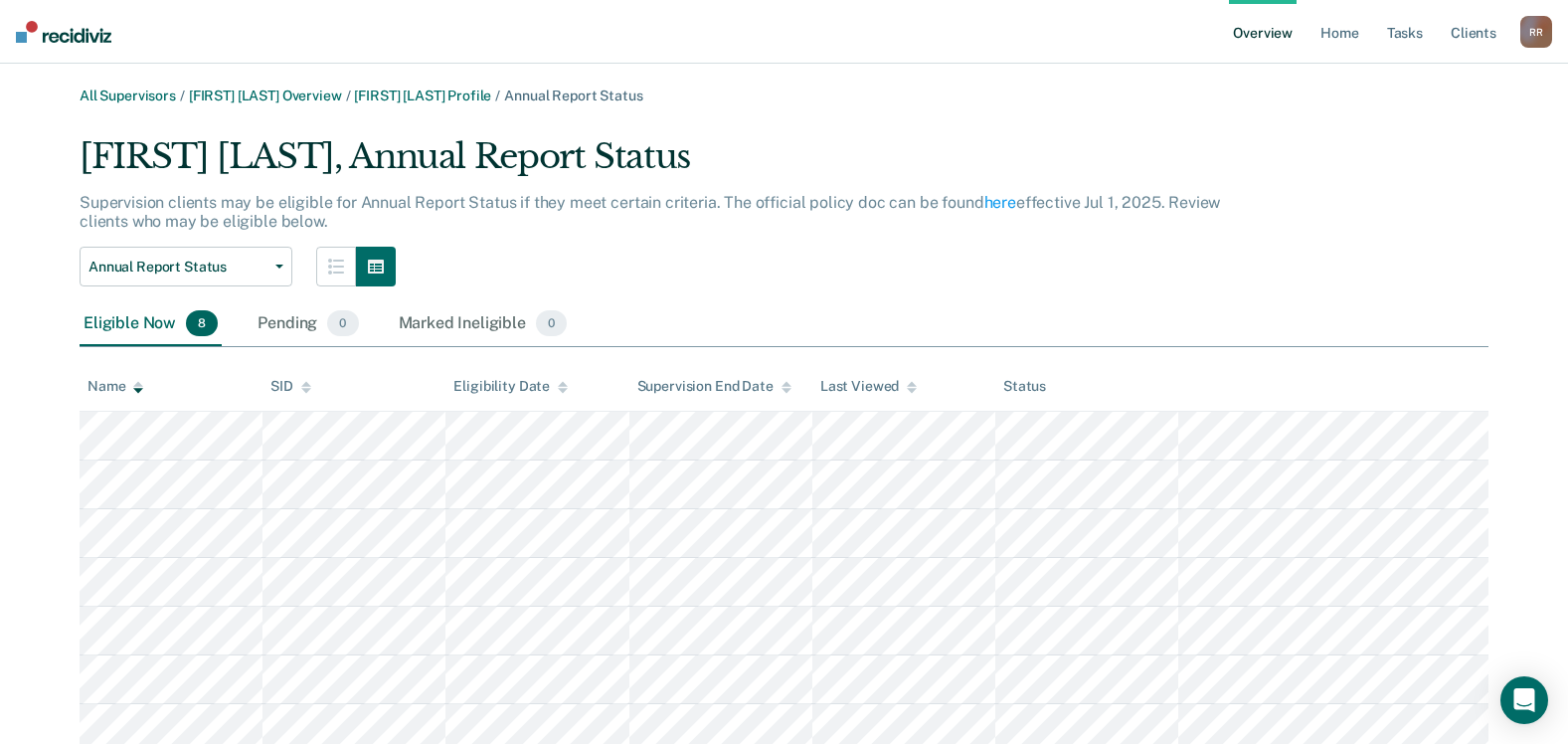 scroll, scrollTop: 121, scrollLeft: 0, axis: vertical 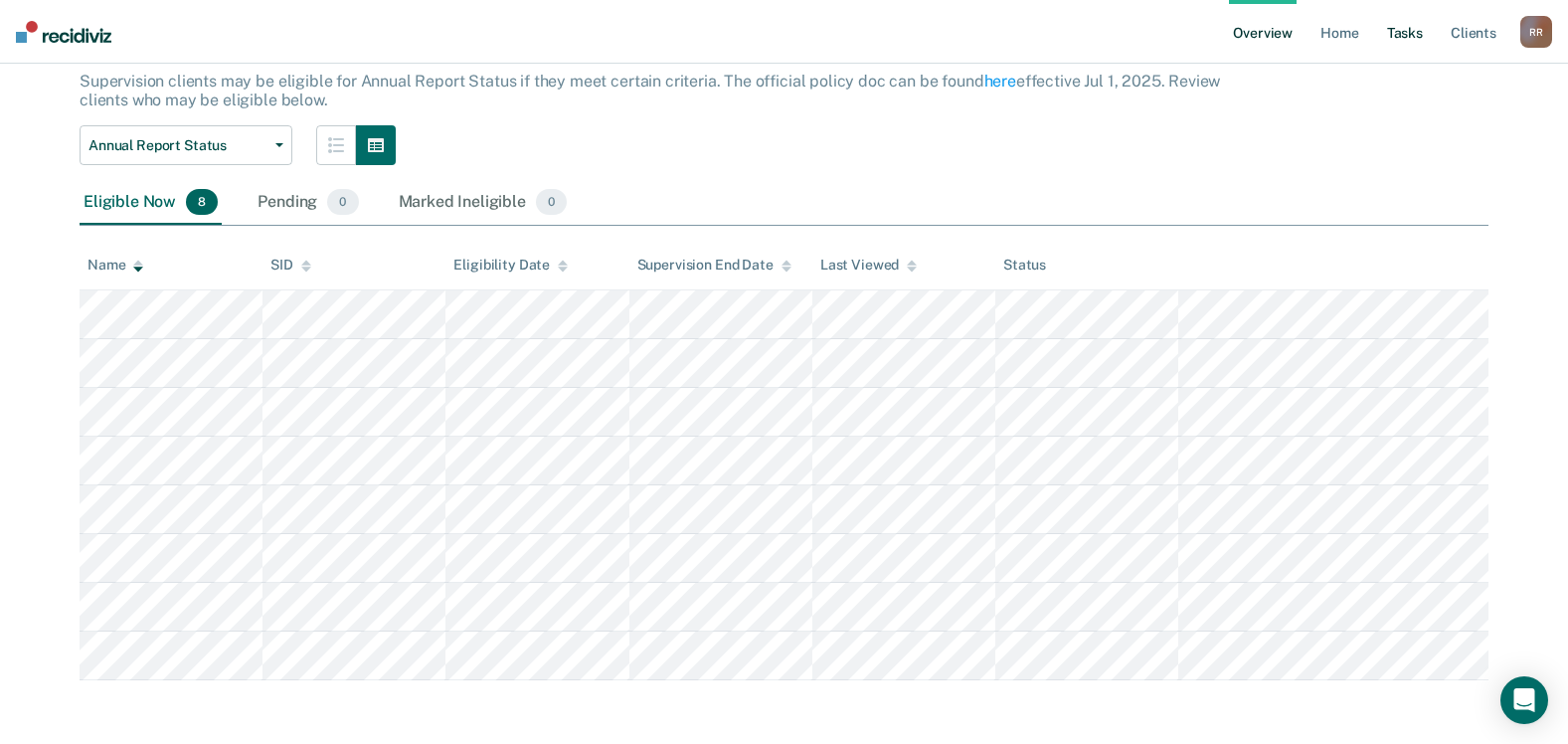 click on "Tasks" at bounding box center (1405, 32) 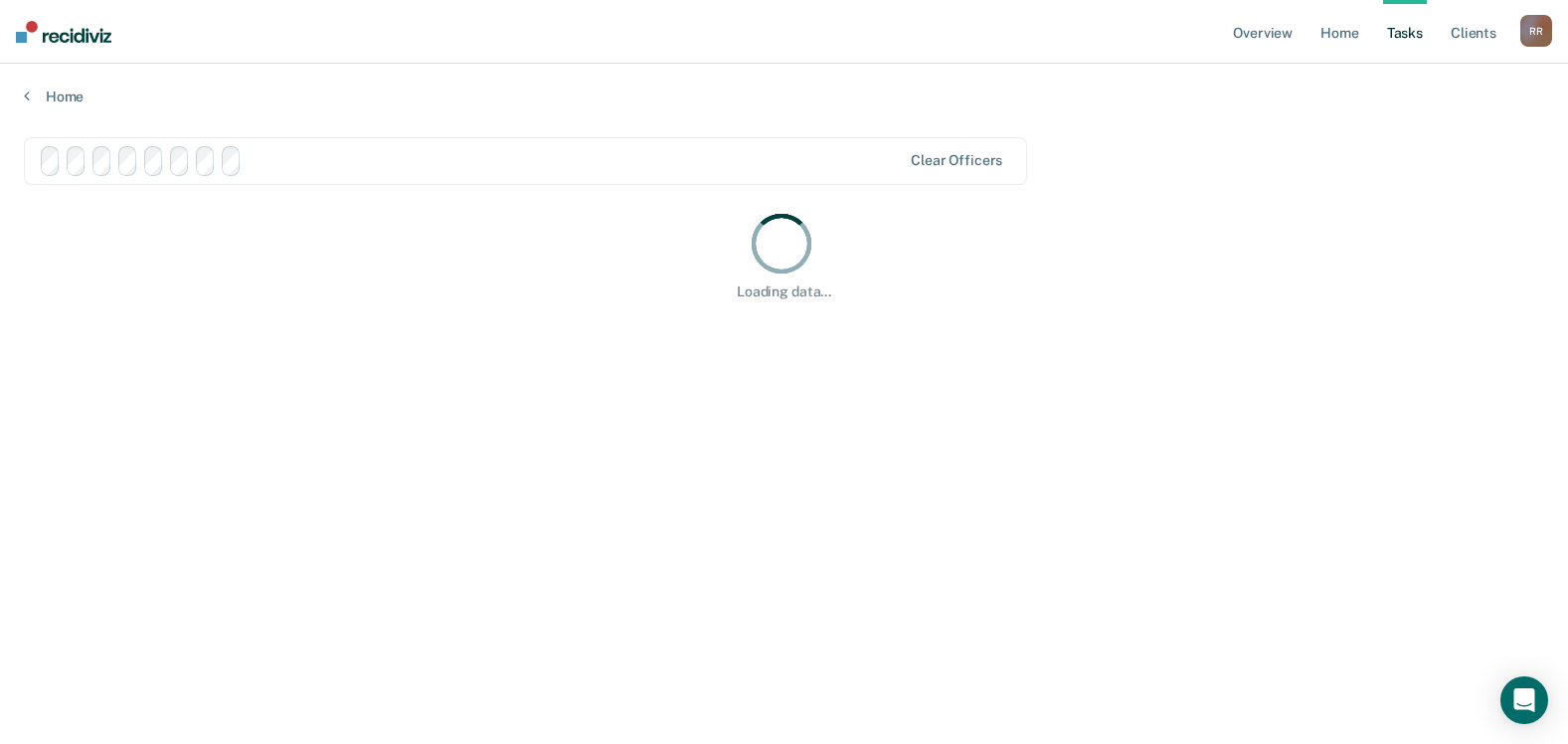 scroll, scrollTop: 0, scrollLeft: 0, axis: both 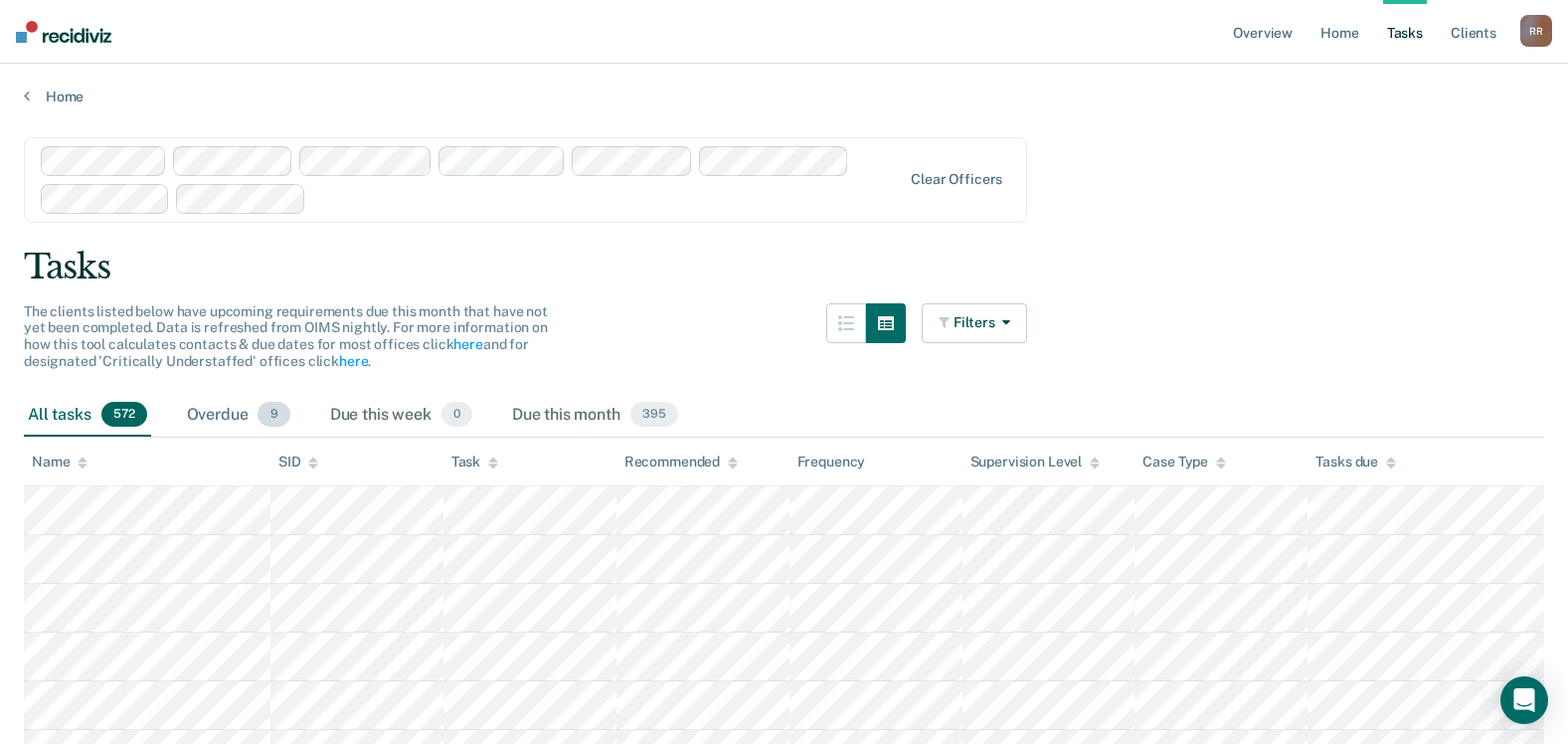 click on "Overdue 9" at bounding box center (239, 416) 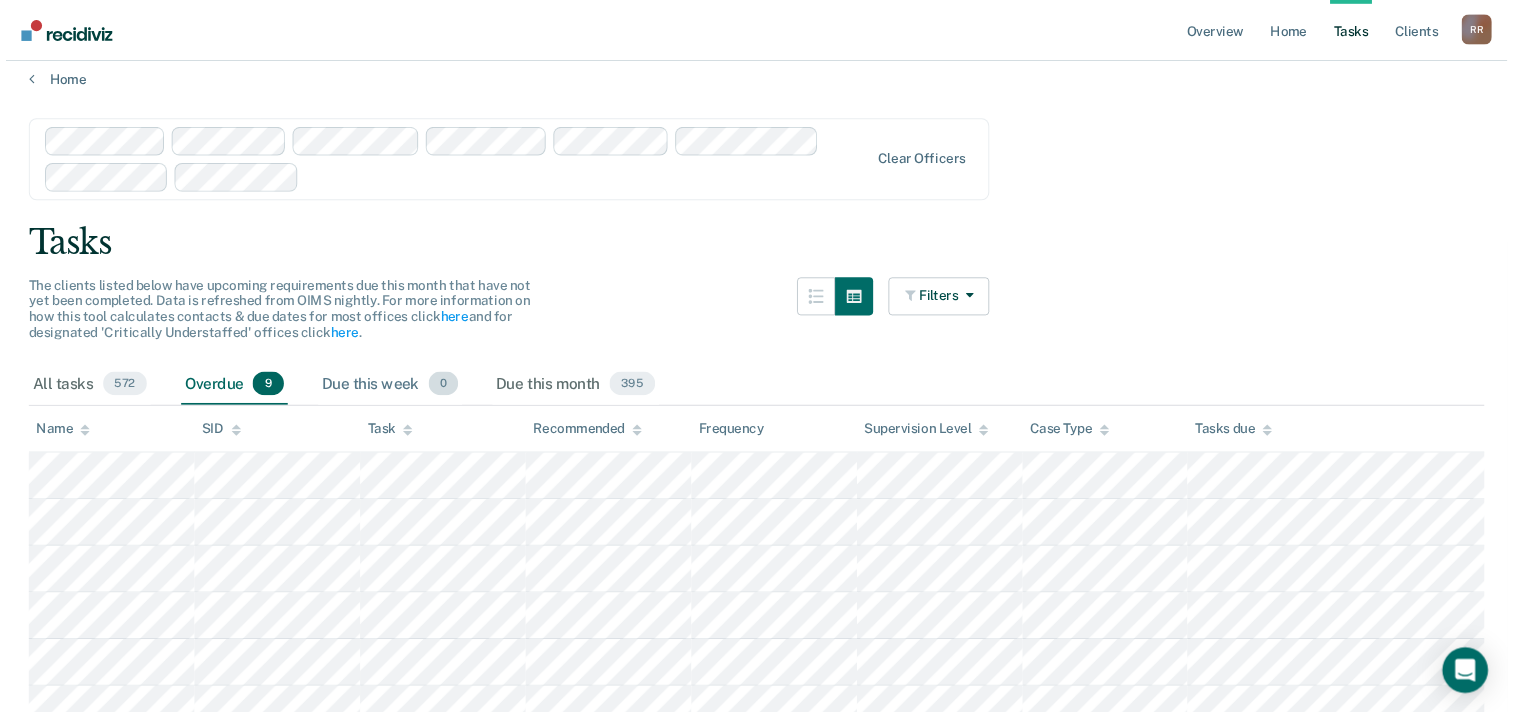 scroll, scrollTop: 0, scrollLeft: 0, axis: both 